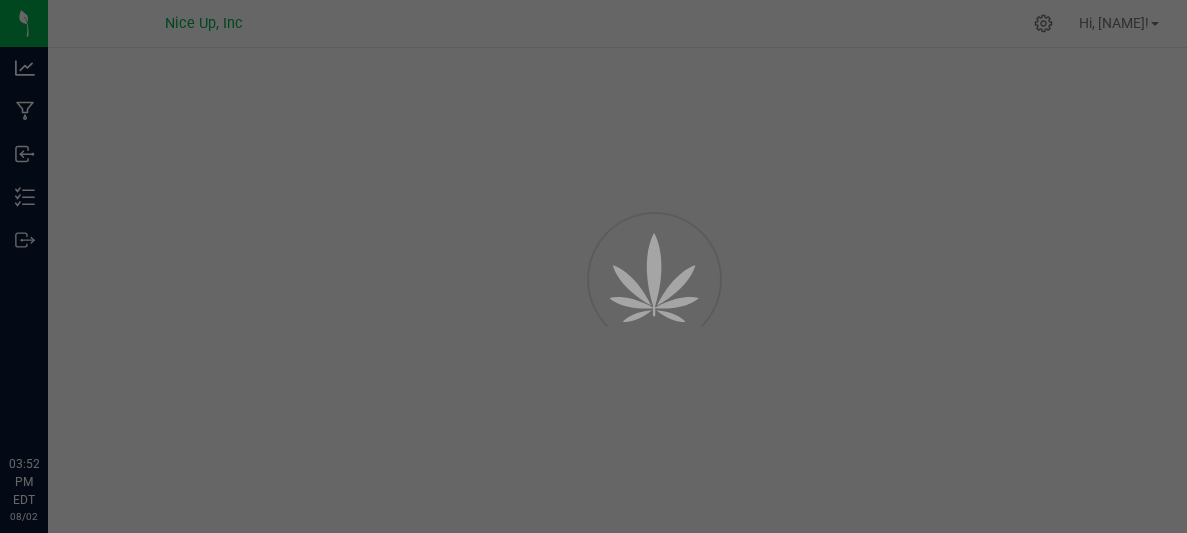 scroll, scrollTop: 0, scrollLeft: 0, axis: both 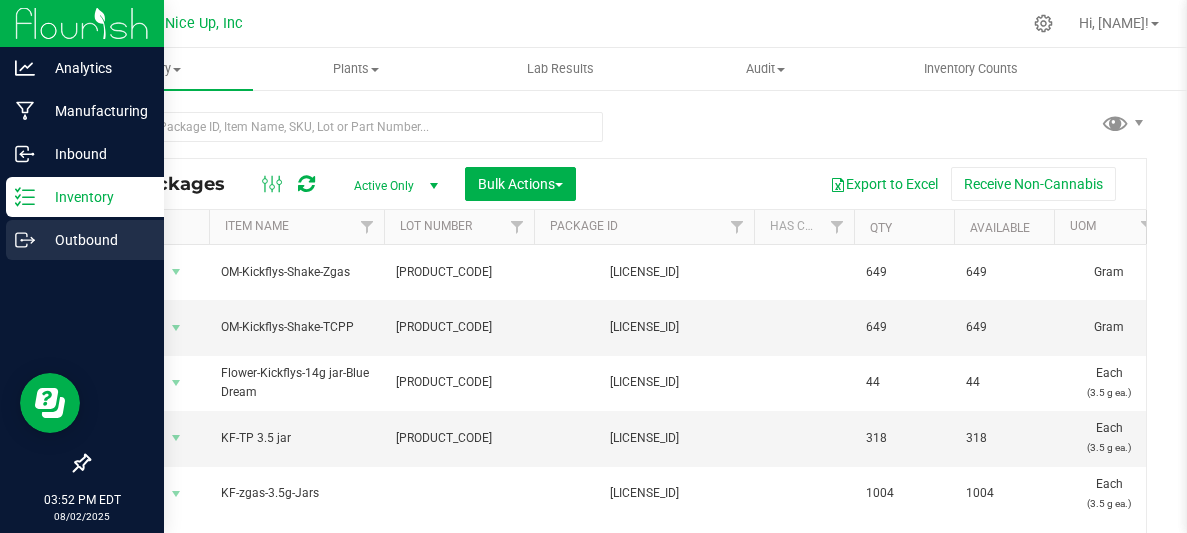 click on "Outbound" at bounding box center [95, 240] 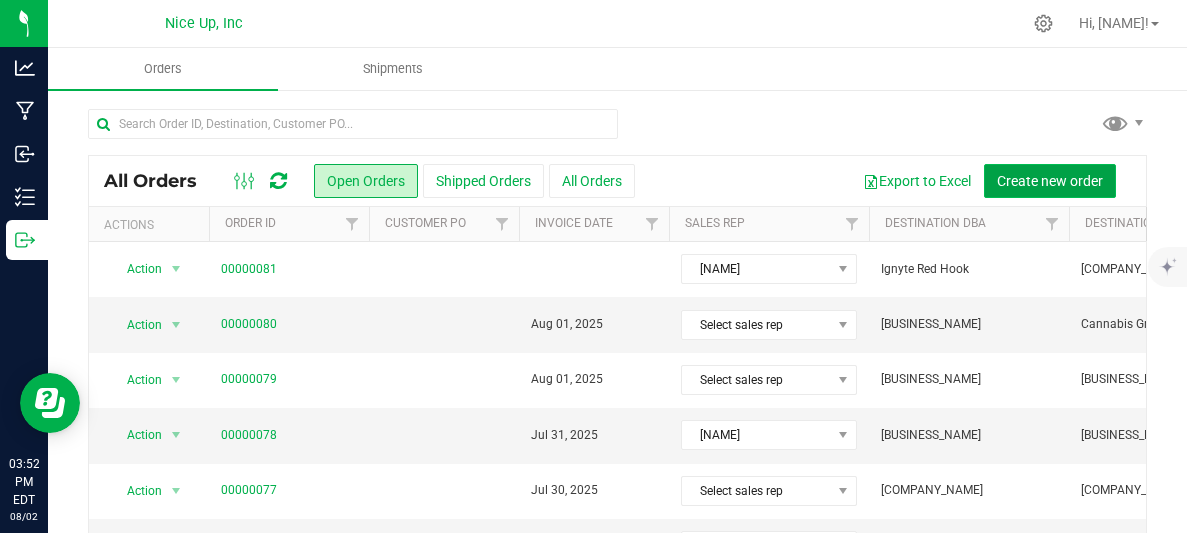 click on "Create new order" at bounding box center (1050, 181) 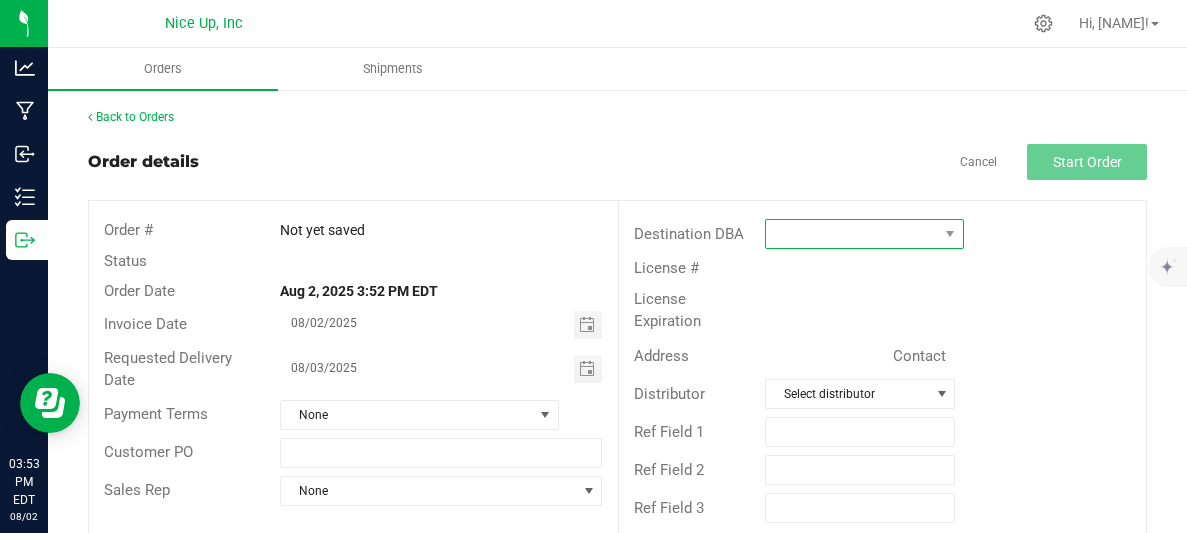 click at bounding box center [852, 234] 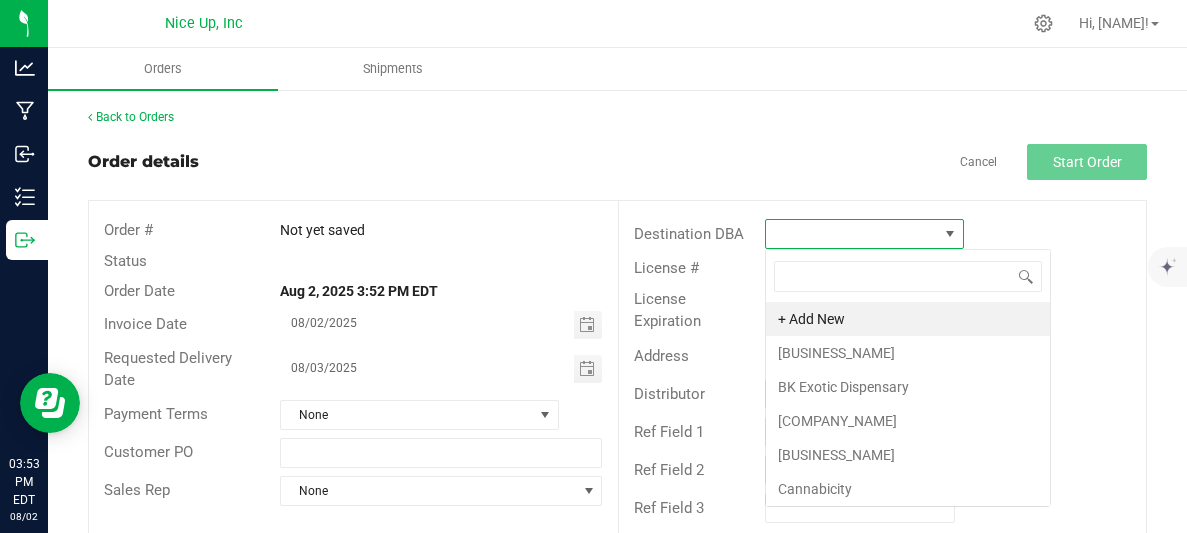 scroll, scrollTop: 99970, scrollLeft: 99800, axis: both 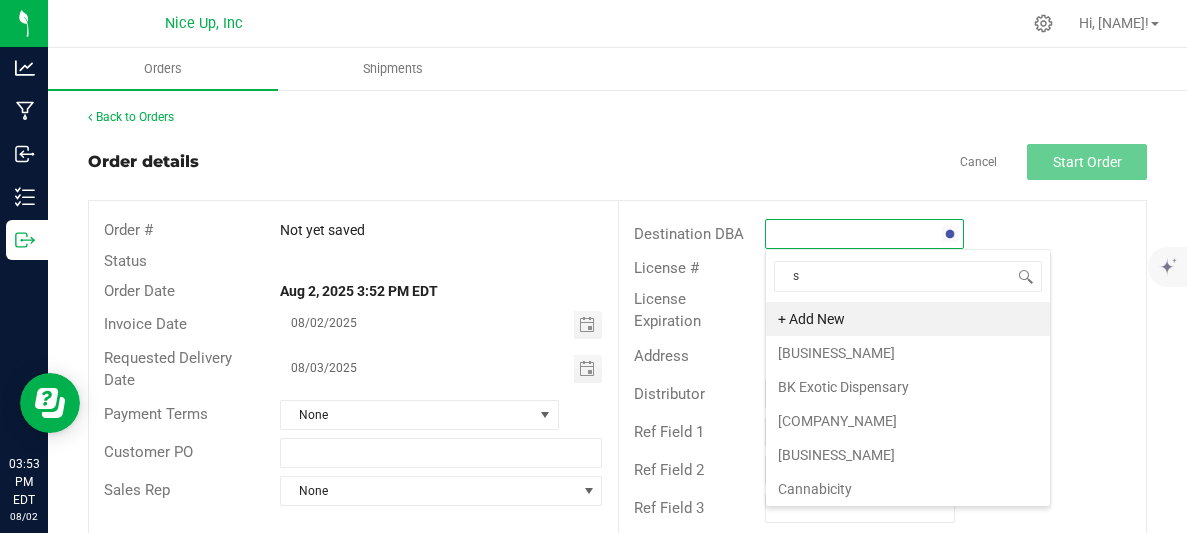 type on "st" 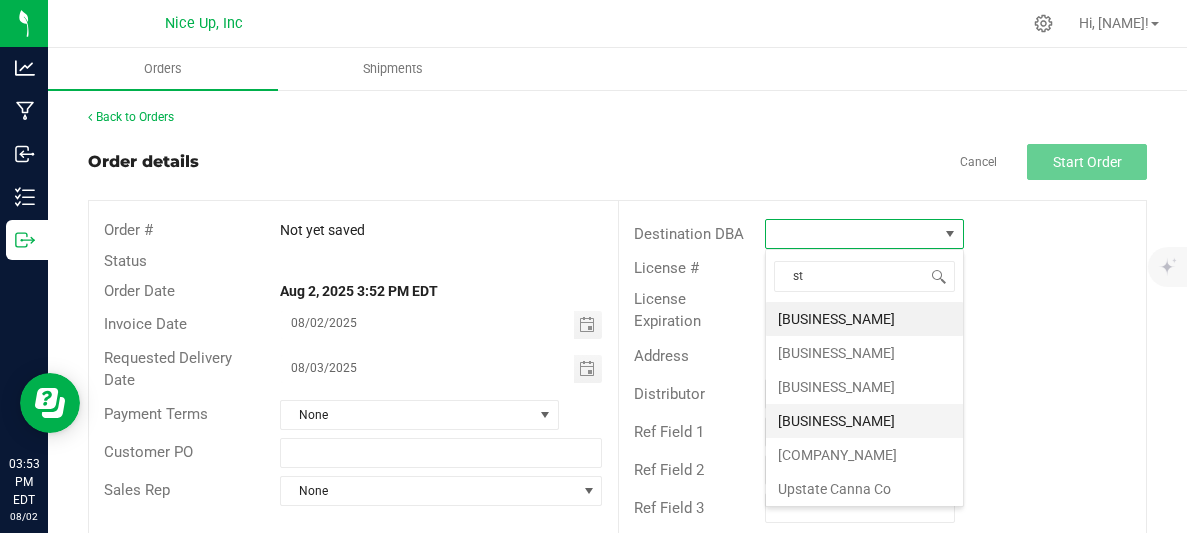 click on "[BUSINESS_NAME]" at bounding box center [864, 421] 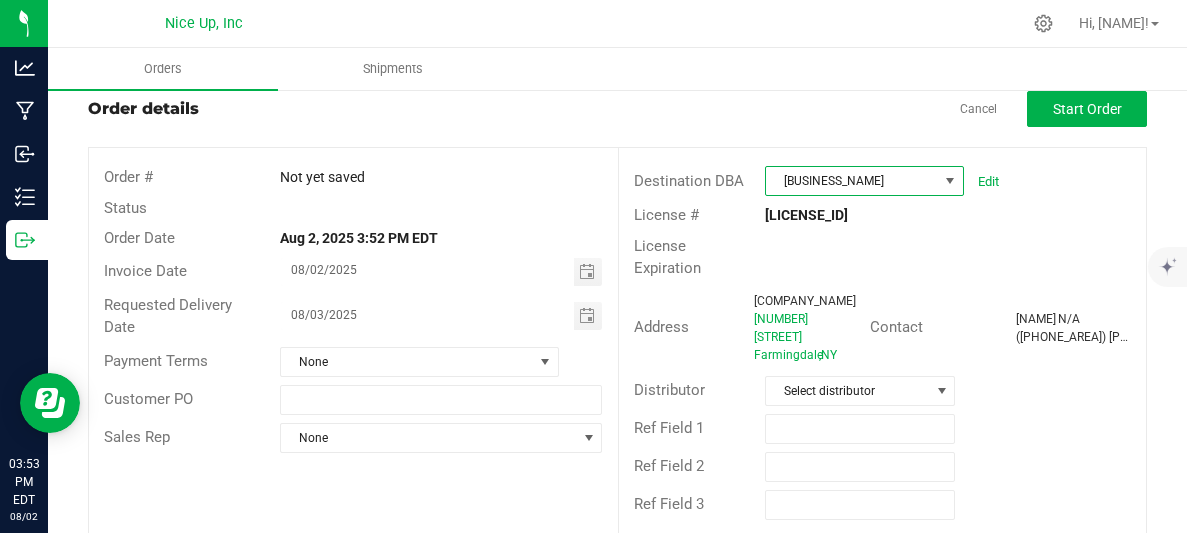 scroll, scrollTop: 54, scrollLeft: 0, axis: vertical 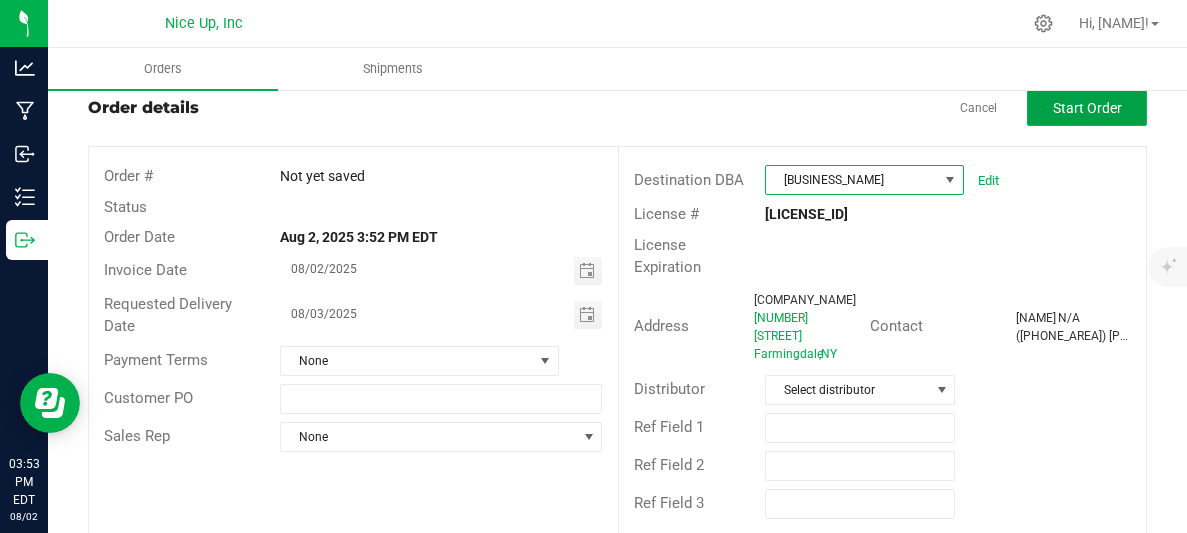 click on "Start Order" at bounding box center (1087, 108) 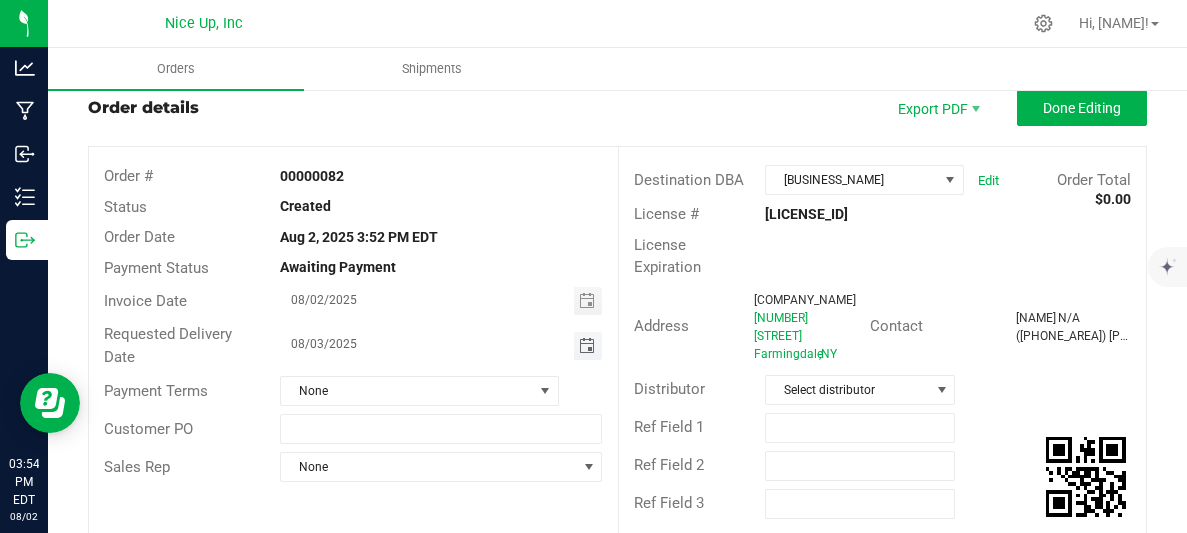 click at bounding box center [587, 346] 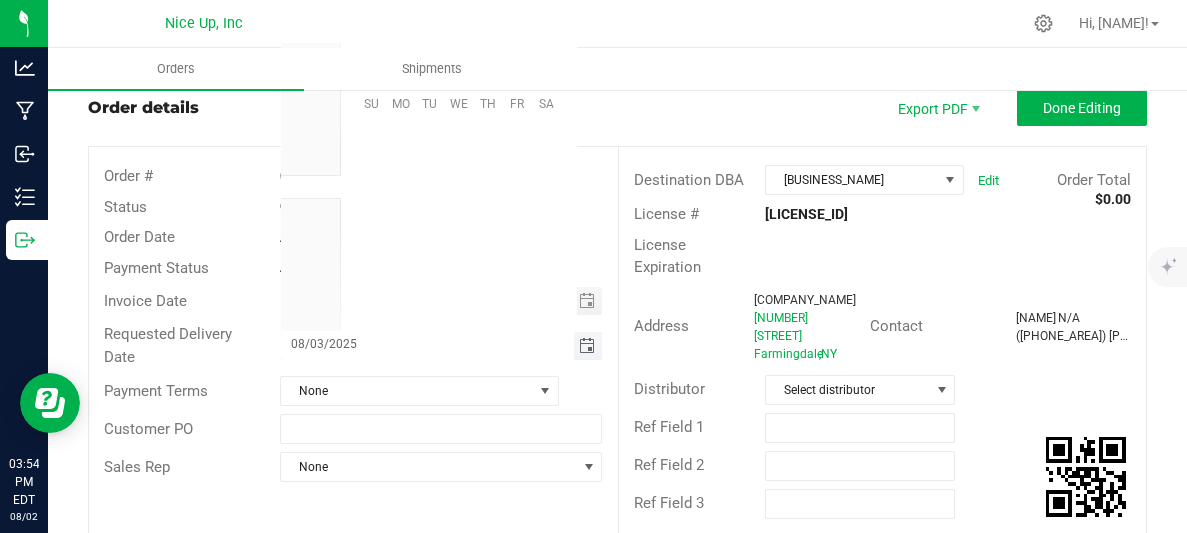 scroll, scrollTop: 0, scrollLeft: 0, axis: both 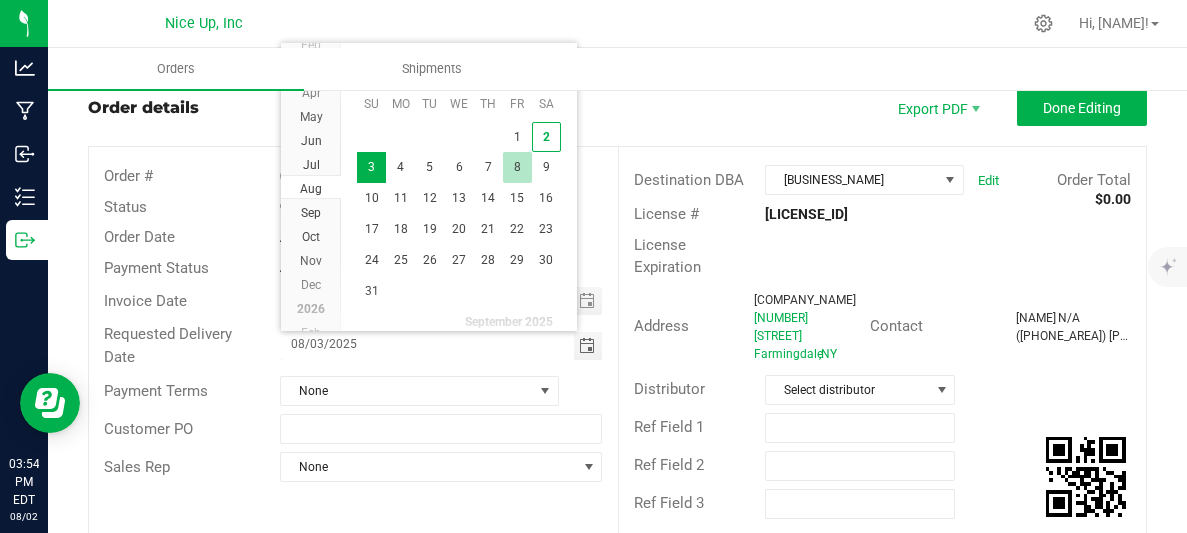 click on "8" at bounding box center (517, 167) 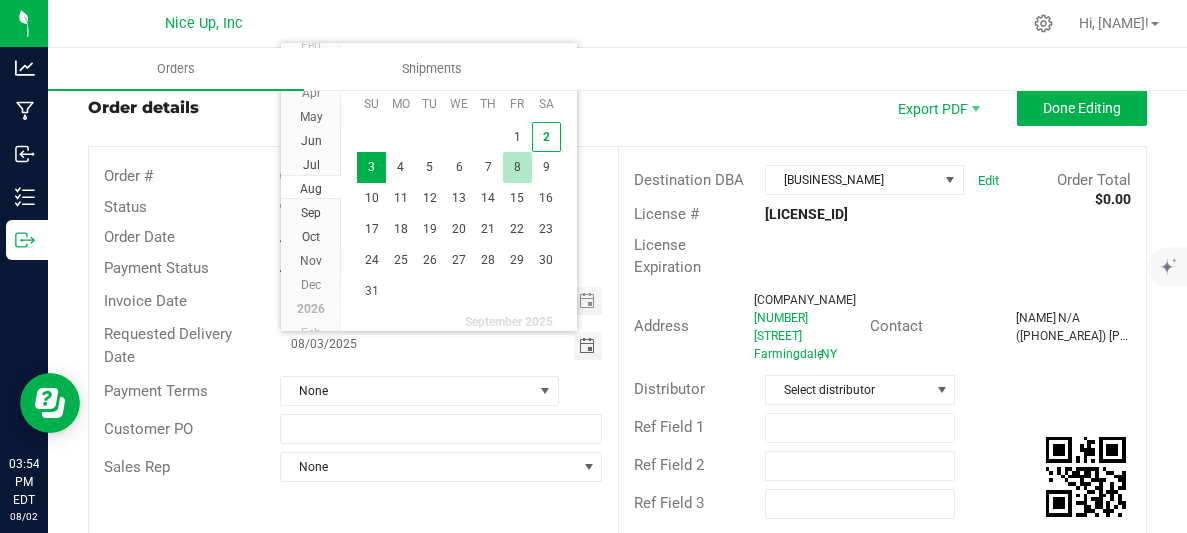 type on "08/08/2025" 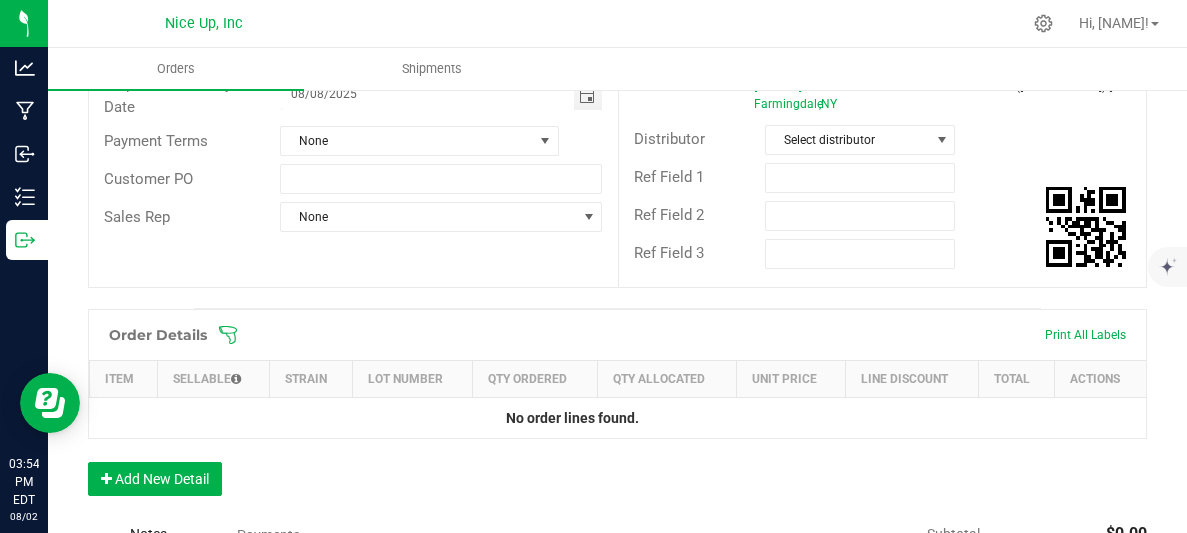 scroll, scrollTop: 295, scrollLeft: 0, axis: vertical 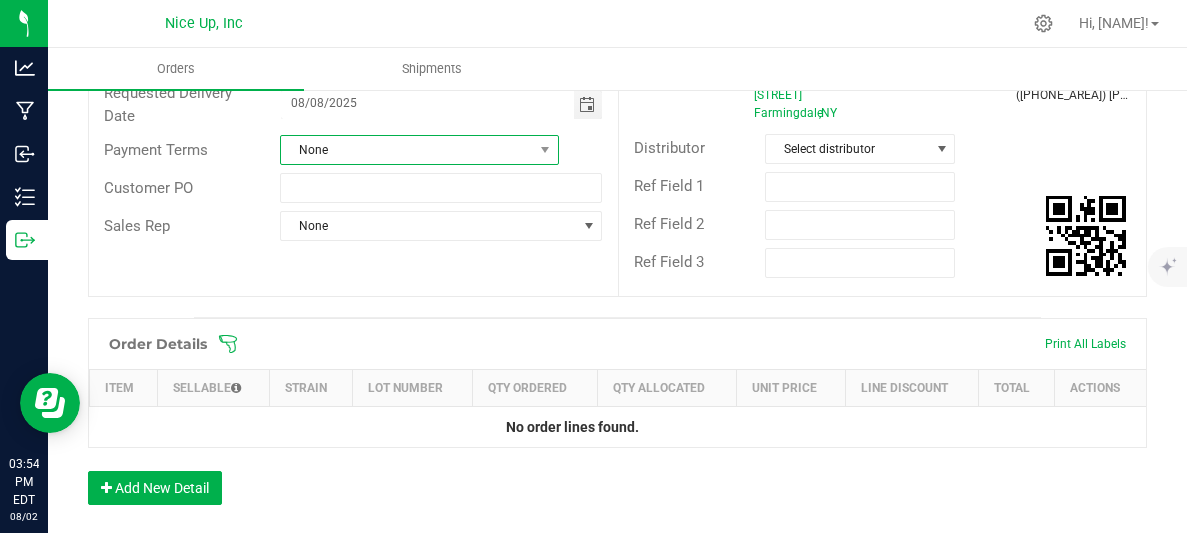 click on "None" at bounding box center (407, 150) 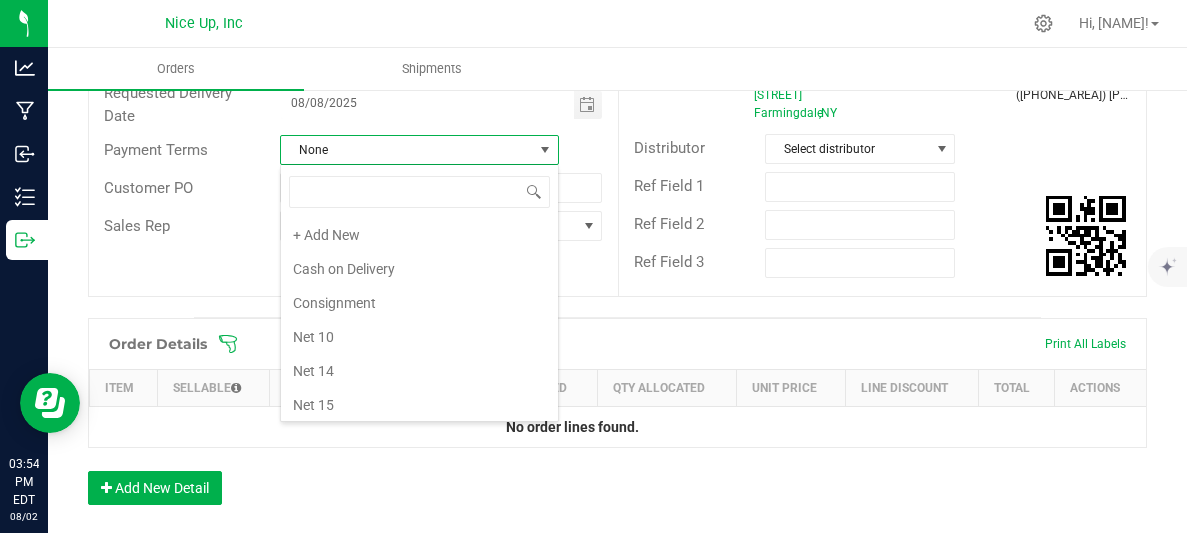 scroll, scrollTop: 238, scrollLeft: 0, axis: vertical 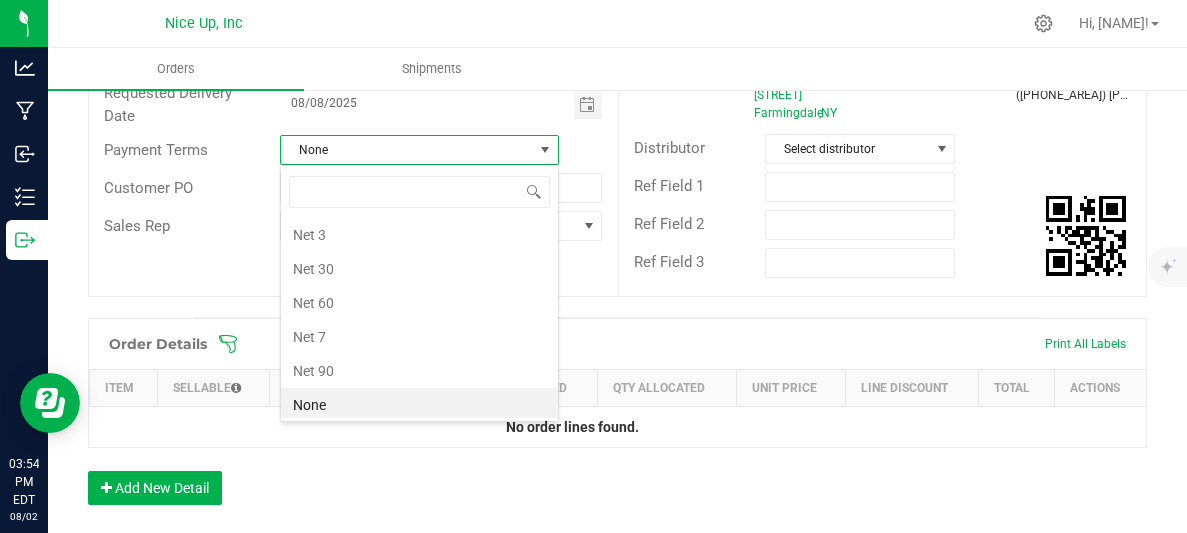 click on "Sales Rep  None" at bounding box center (353, 226) 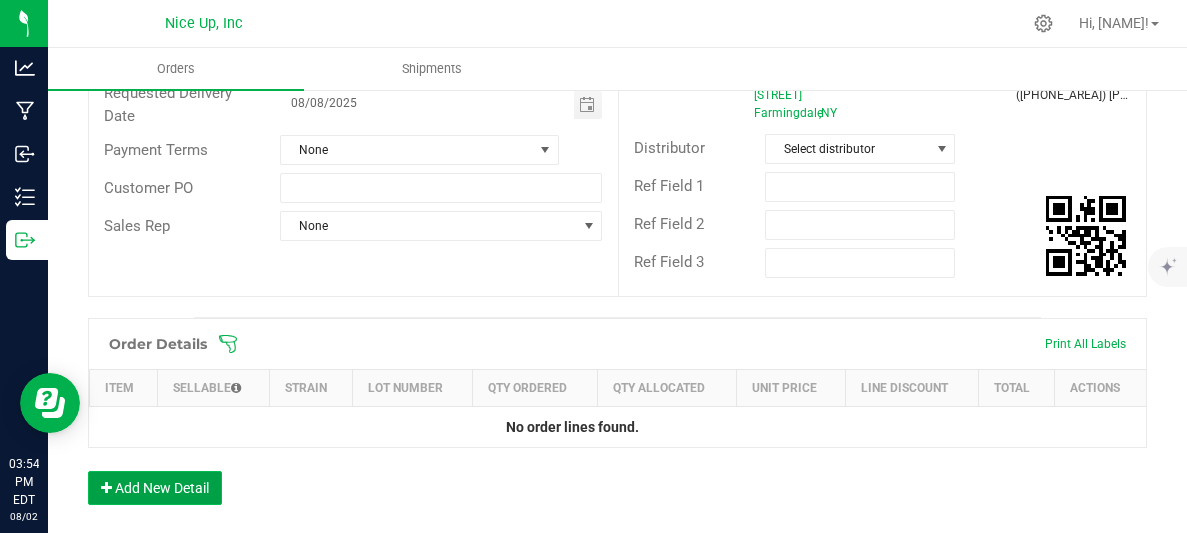 click on "Add New Detail" at bounding box center (155, 488) 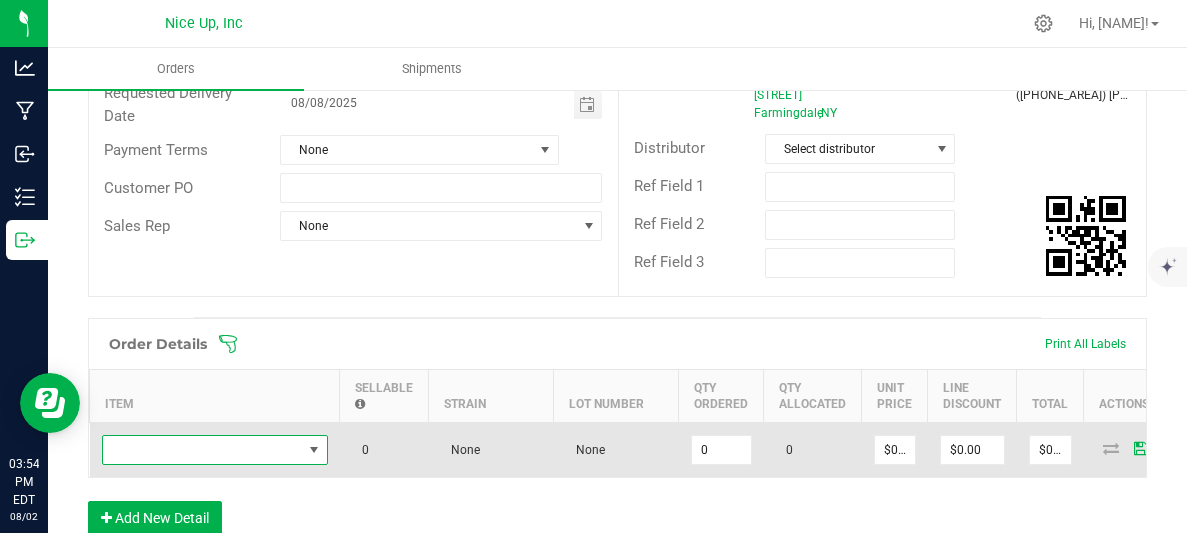 click at bounding box center [314, 450] 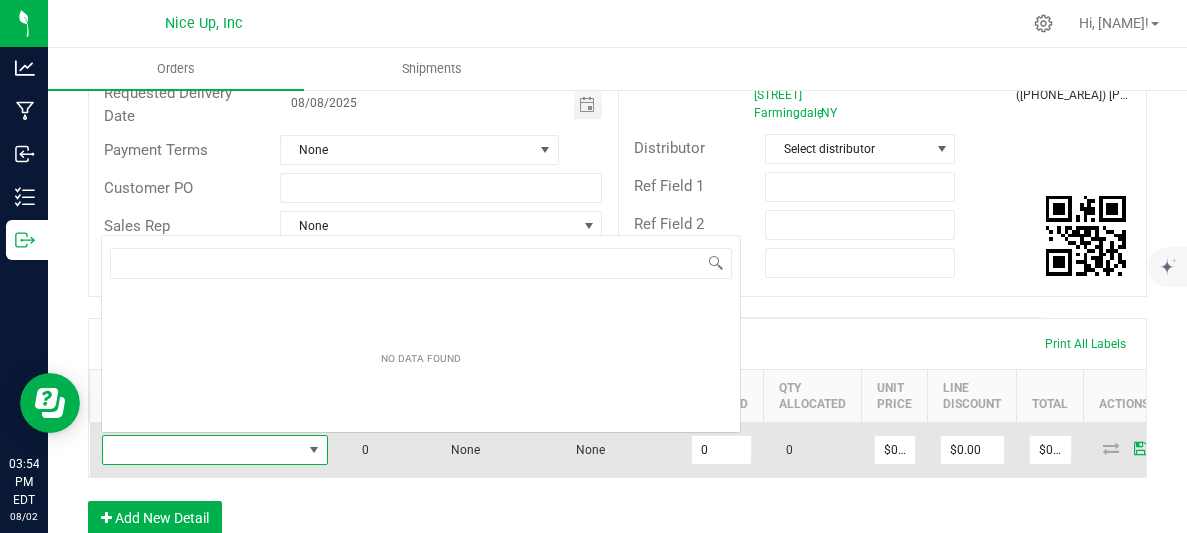 scroll, scrollTop: 0, scrollLeft: 0, axis: both 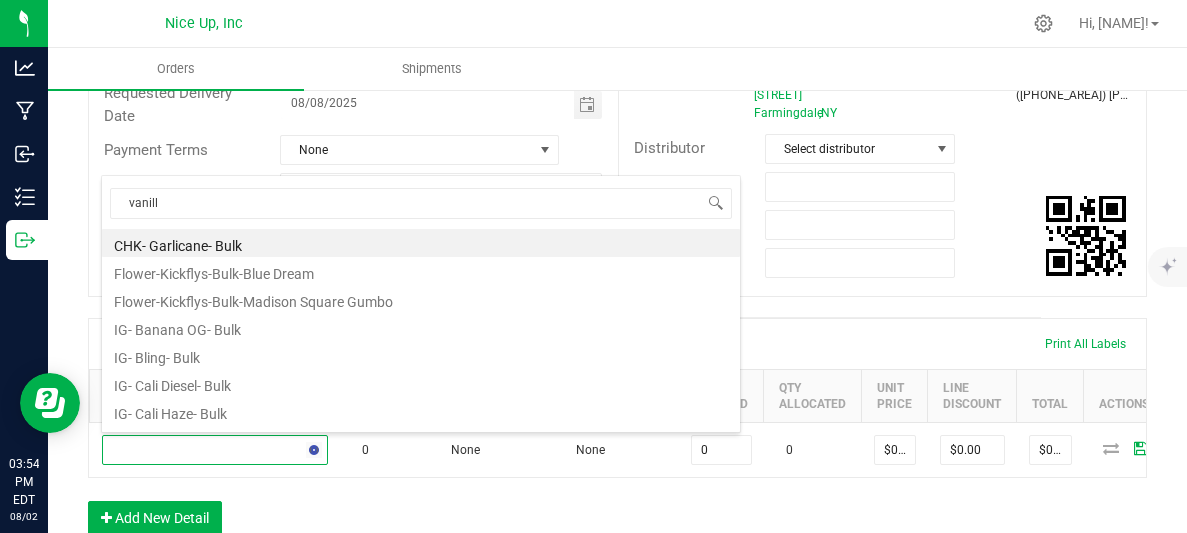 type on "vanilla" 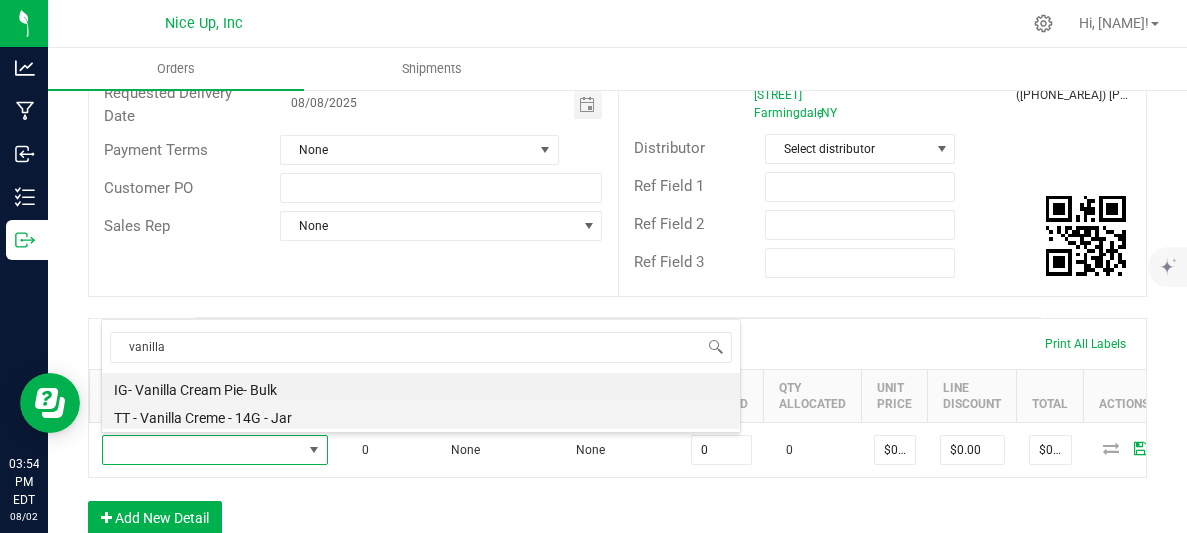 click on "TT - Vanilla Creme - 14G - Jar" at bounding box center (421, 415) 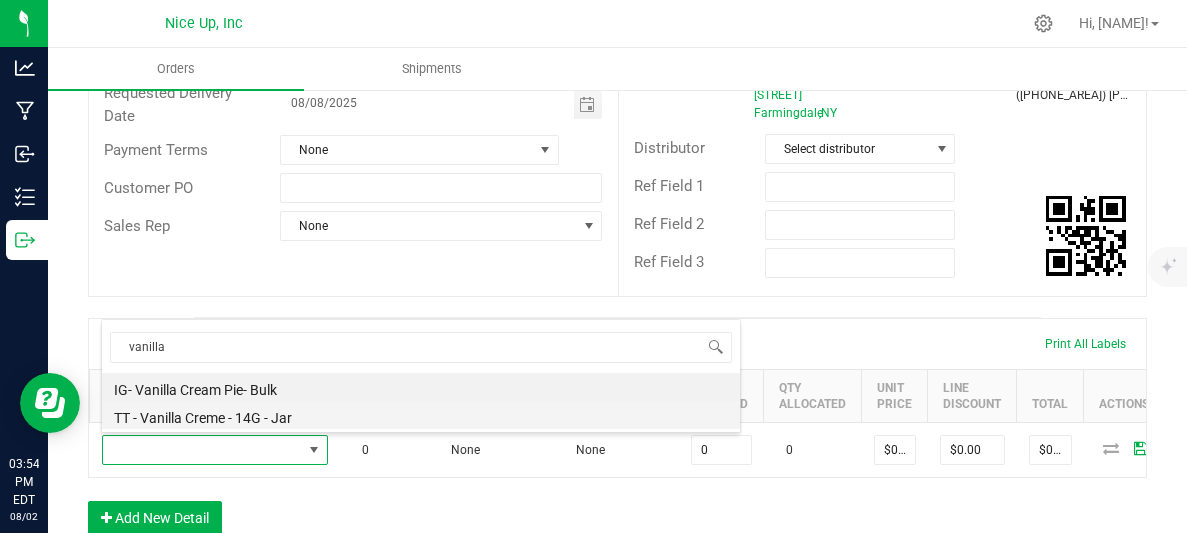 type on "0 ea" 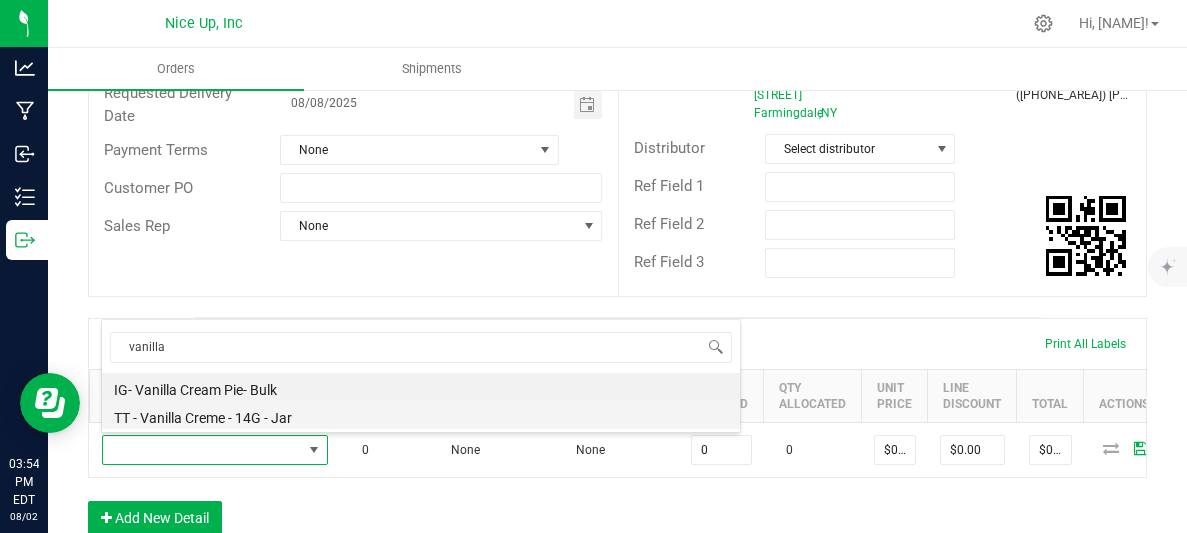 type on "$67.50000" 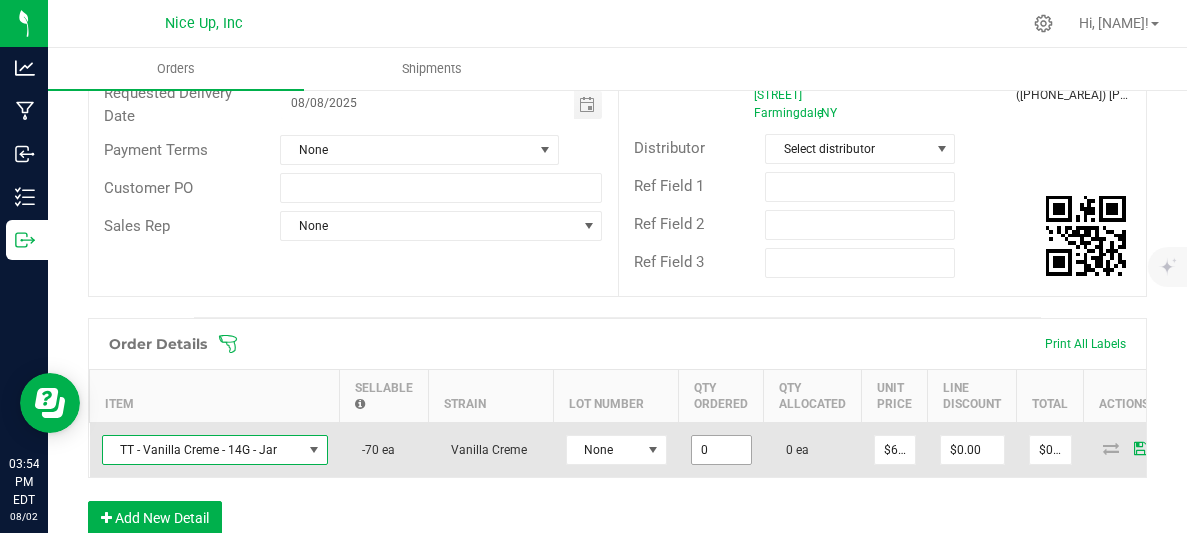 click on "0" at bounding box center [721, 450] 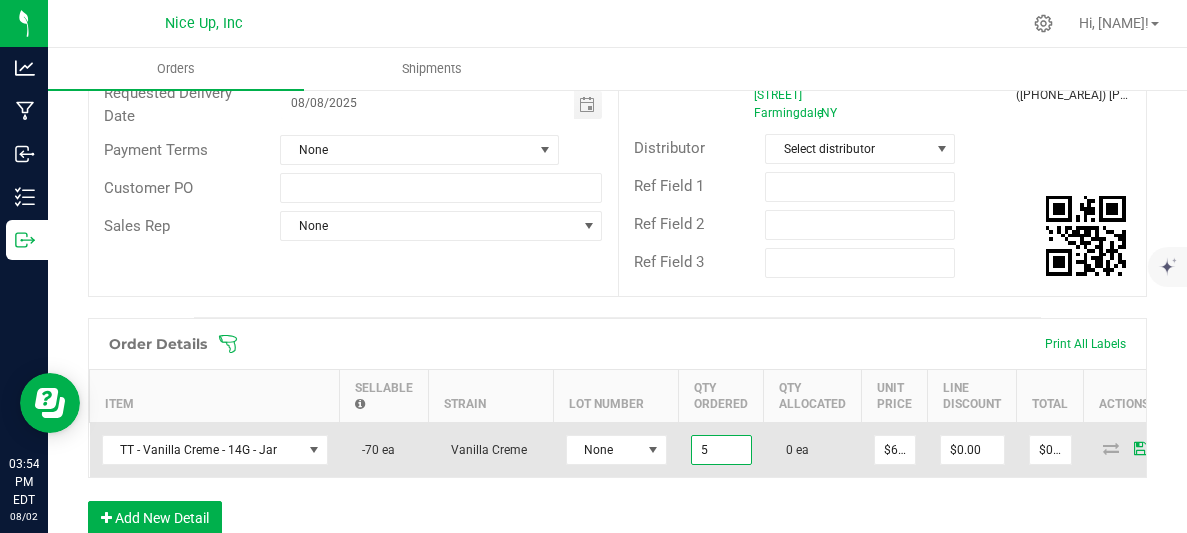 click on "5" at bounding box center (721, 450) 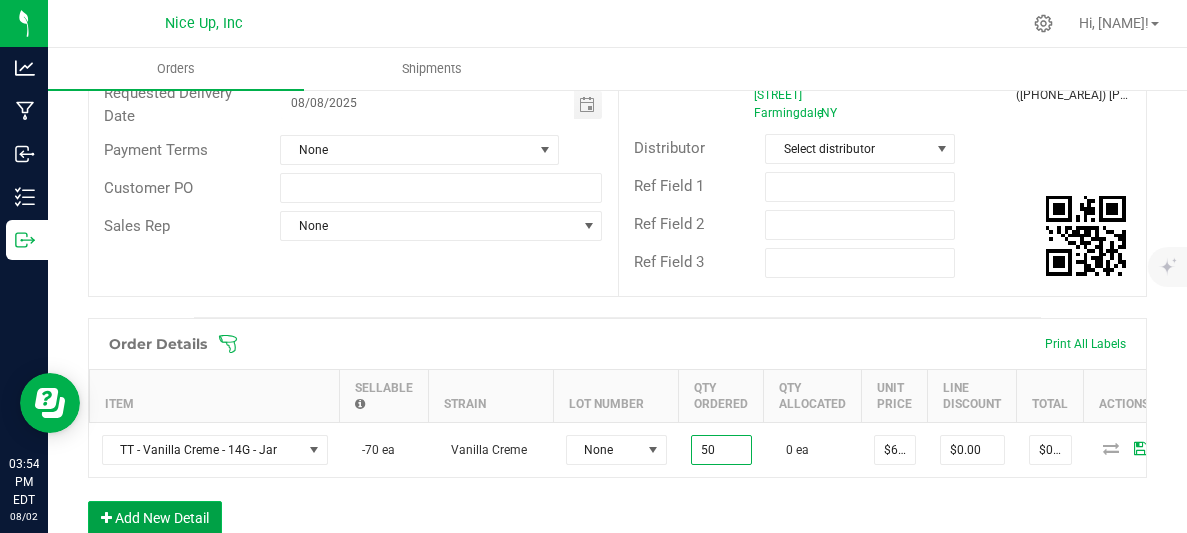 type on "50 ea" 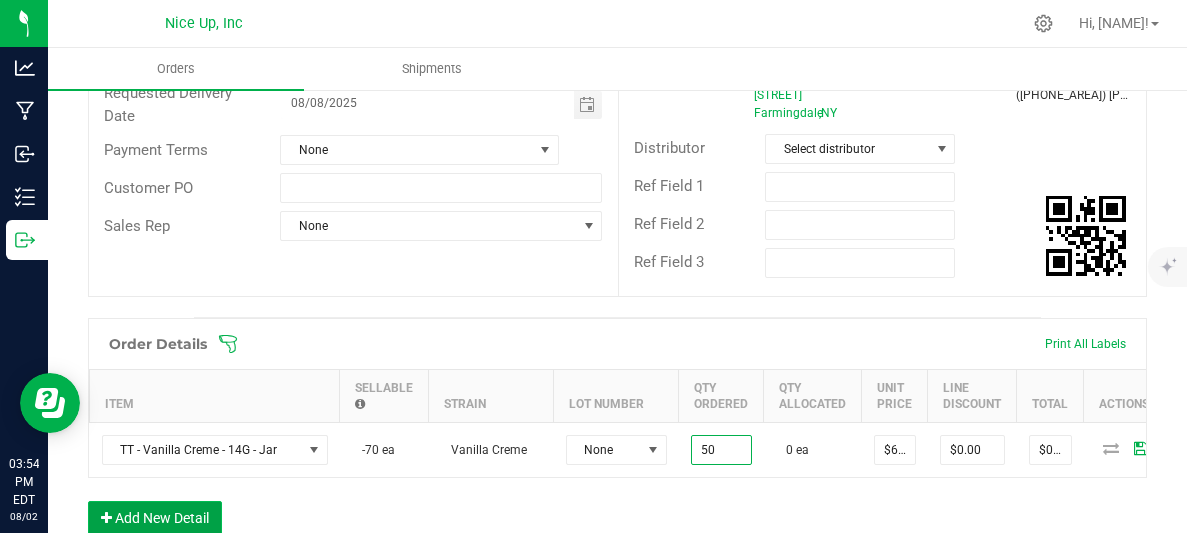 type on "$3,375.00" 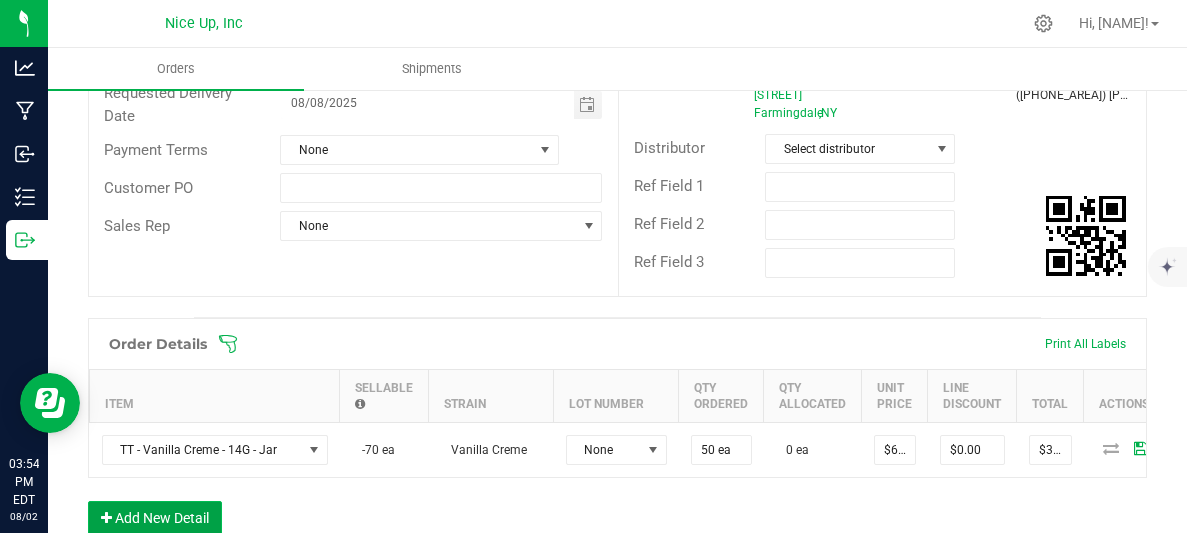 click on "Add New Detail" at bounding box center (155, 518) 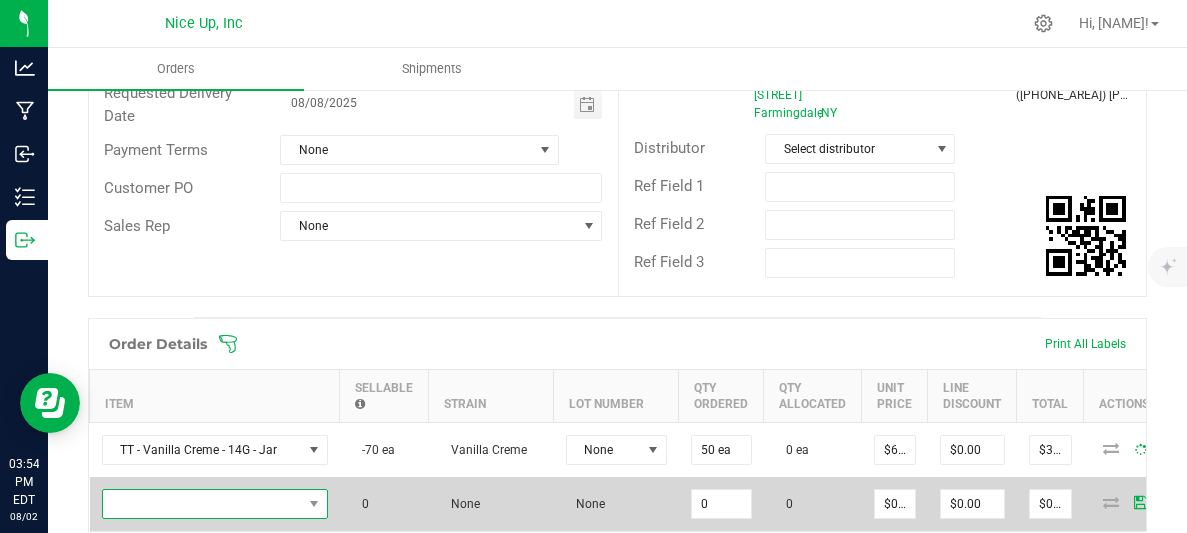 click at bounding box center (202, 504) 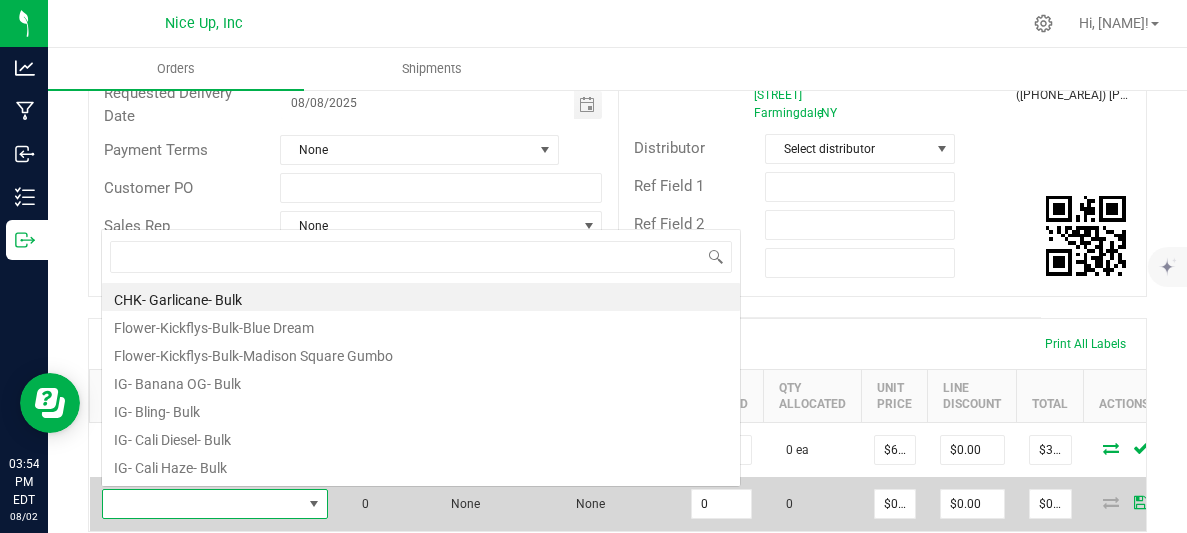 scroll, scrollTop: 0, scrollLeft: 0, axis: both 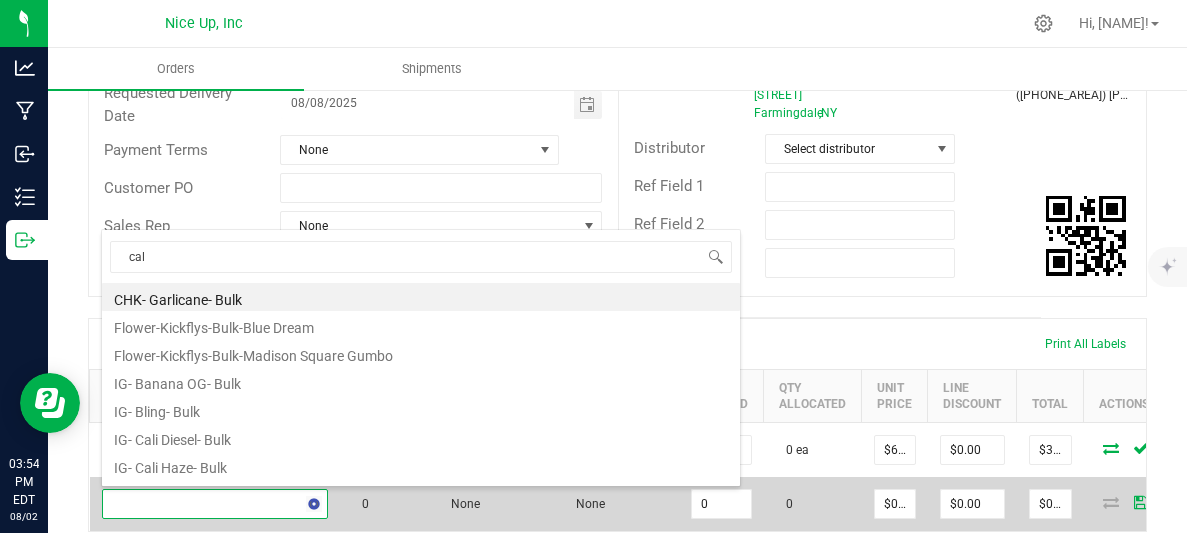 type on "Cali" 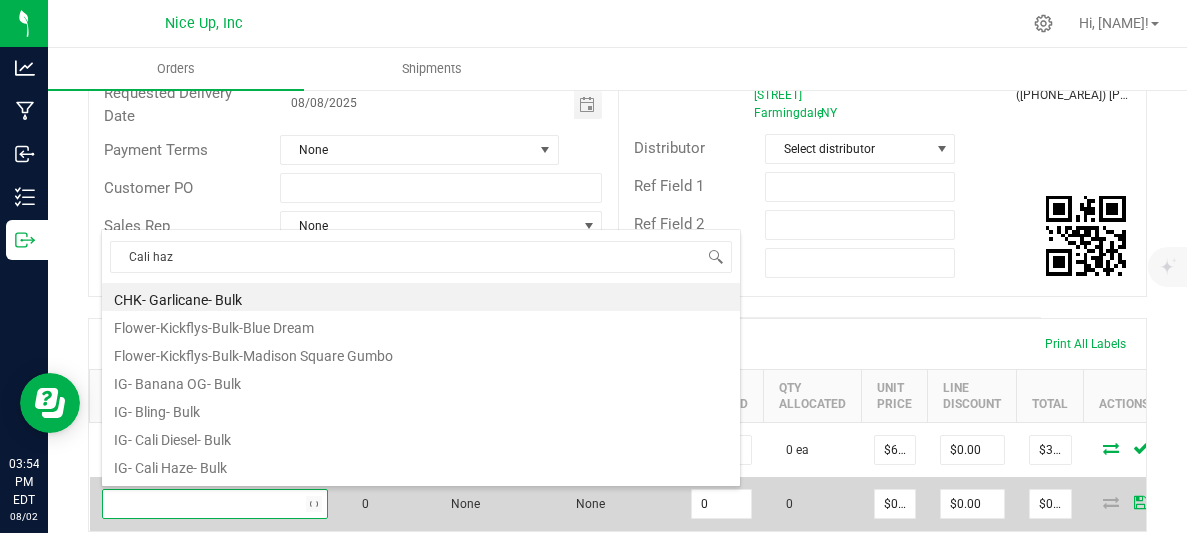 type on "Cali haze" 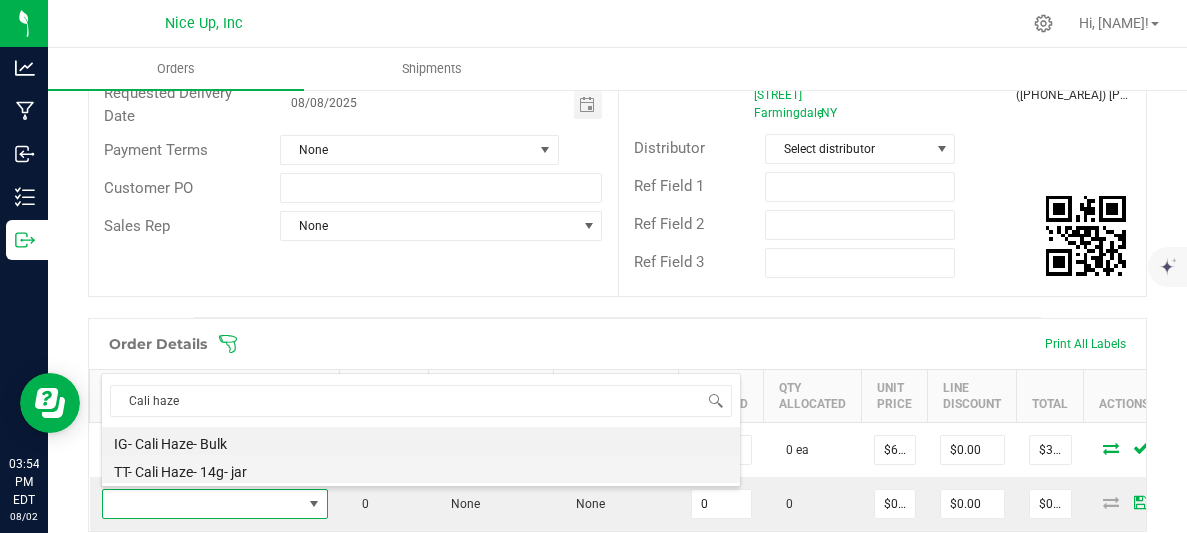 click on "TT- Cali Haze- 14g- jar" at bounding box center [421, 469] 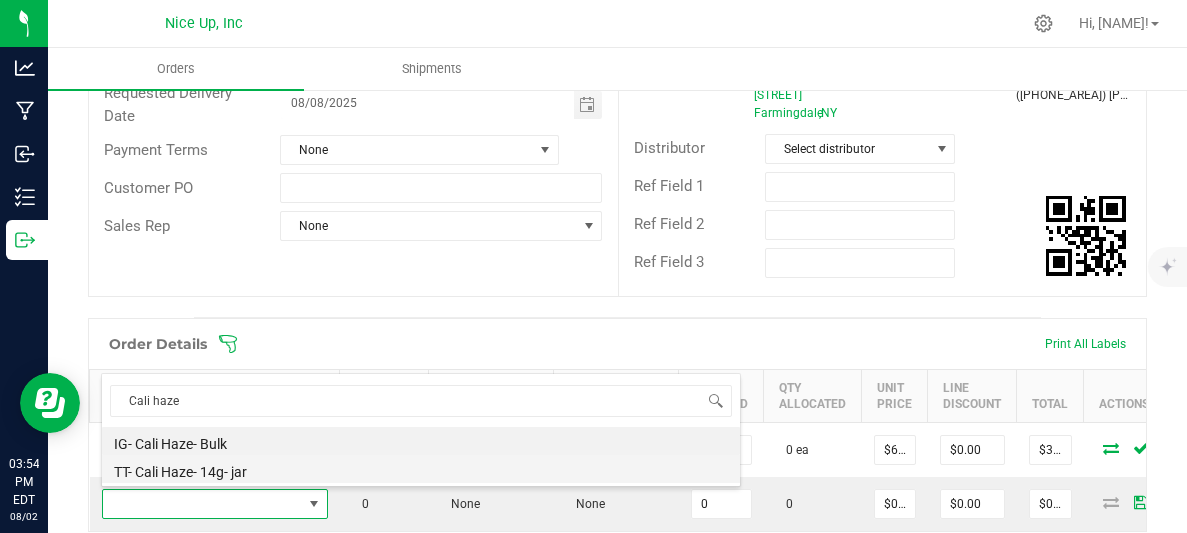 type on "0 ea" 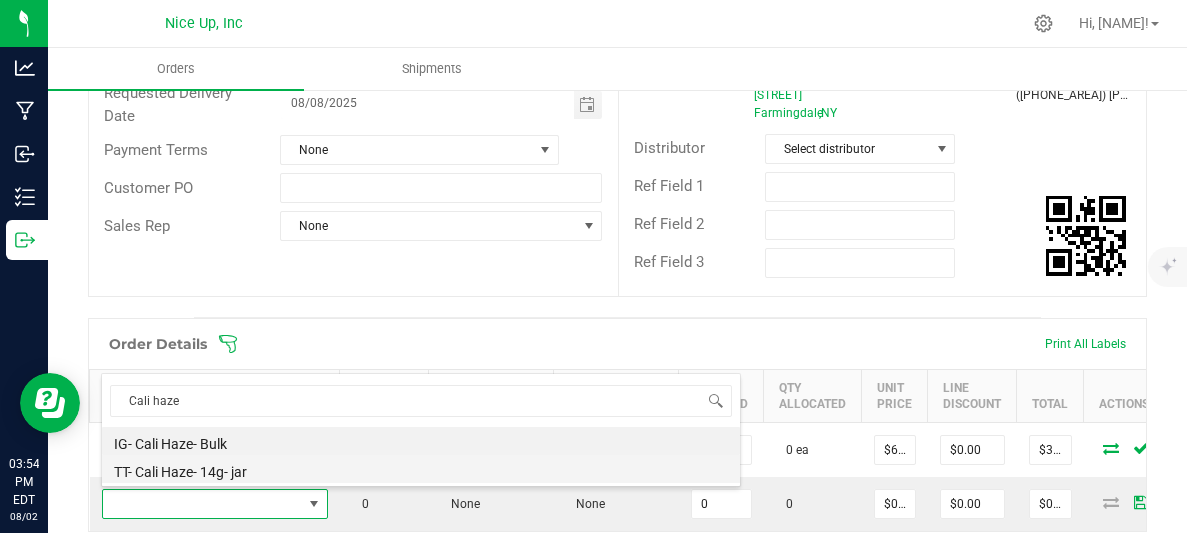 type on "$67.50000" 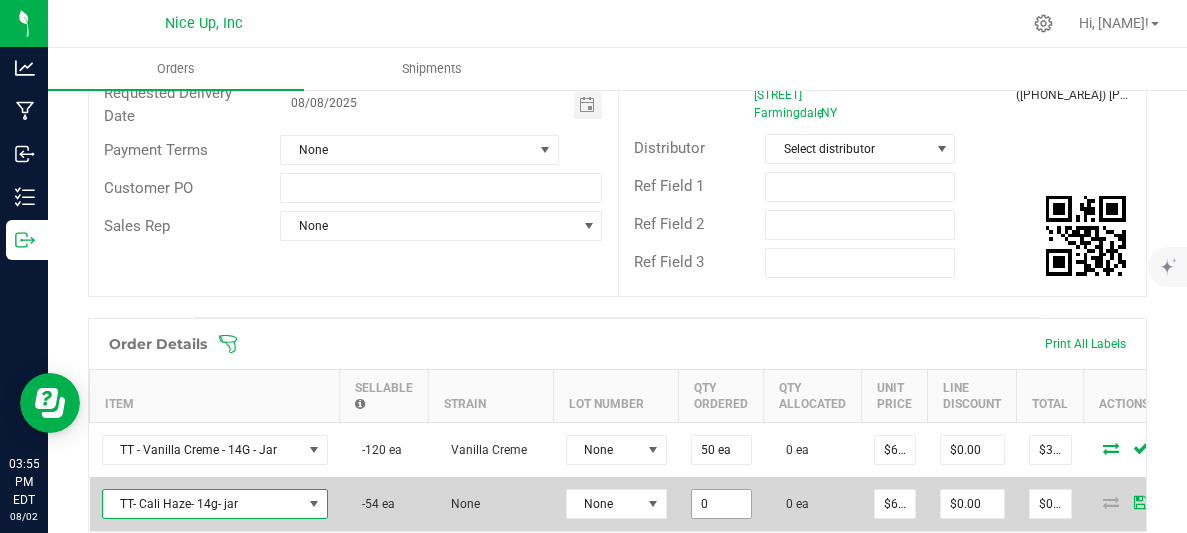 click on "0" at bounding box center (721, 504) 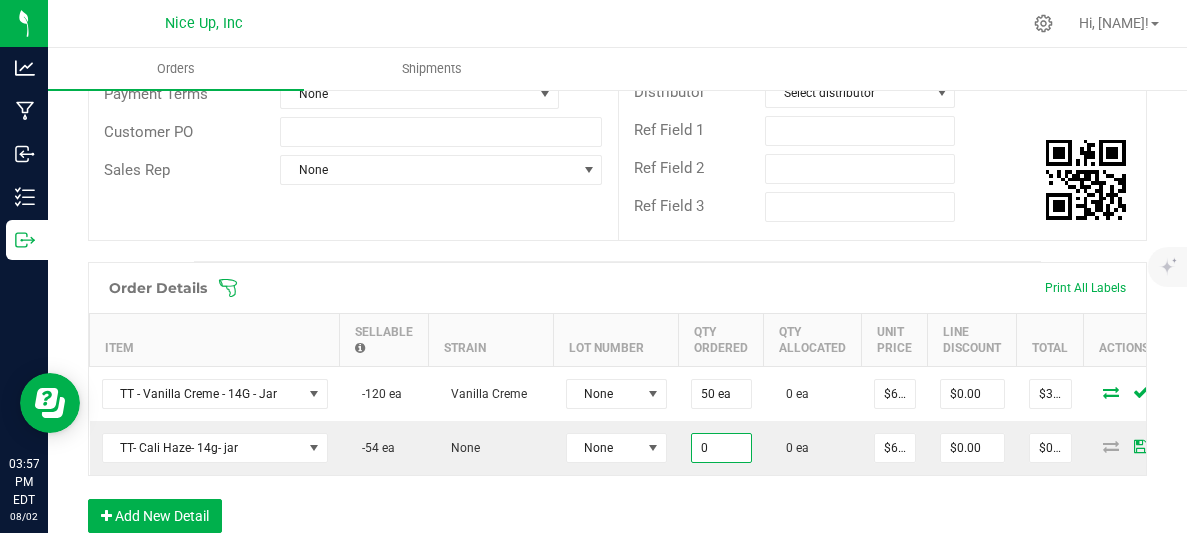 scroll, scrollTop: 411, scrollLeft: 0, axis: vertical 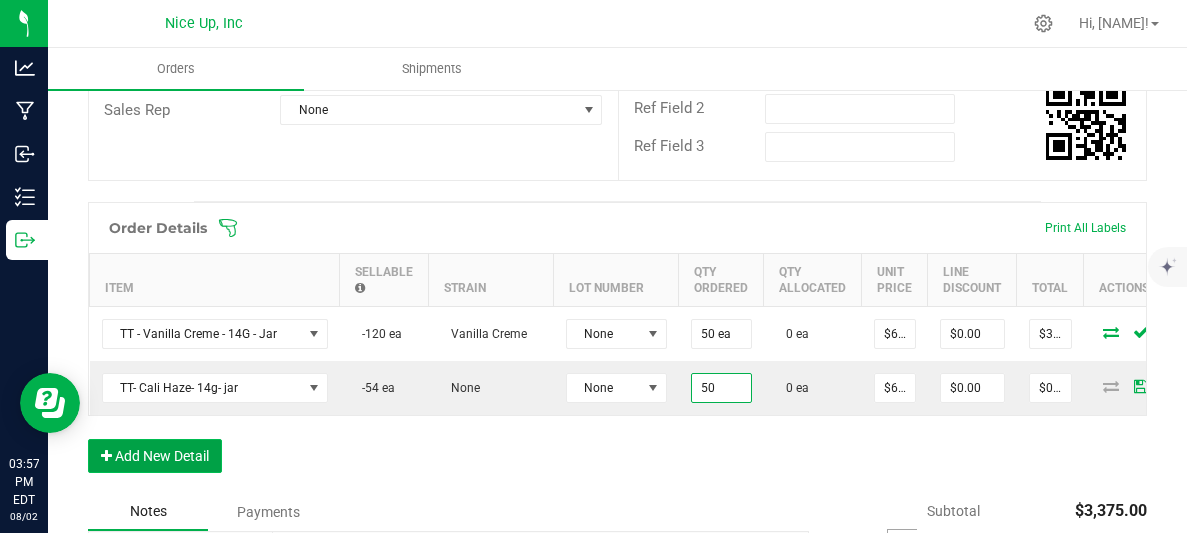 type on "50 ea" 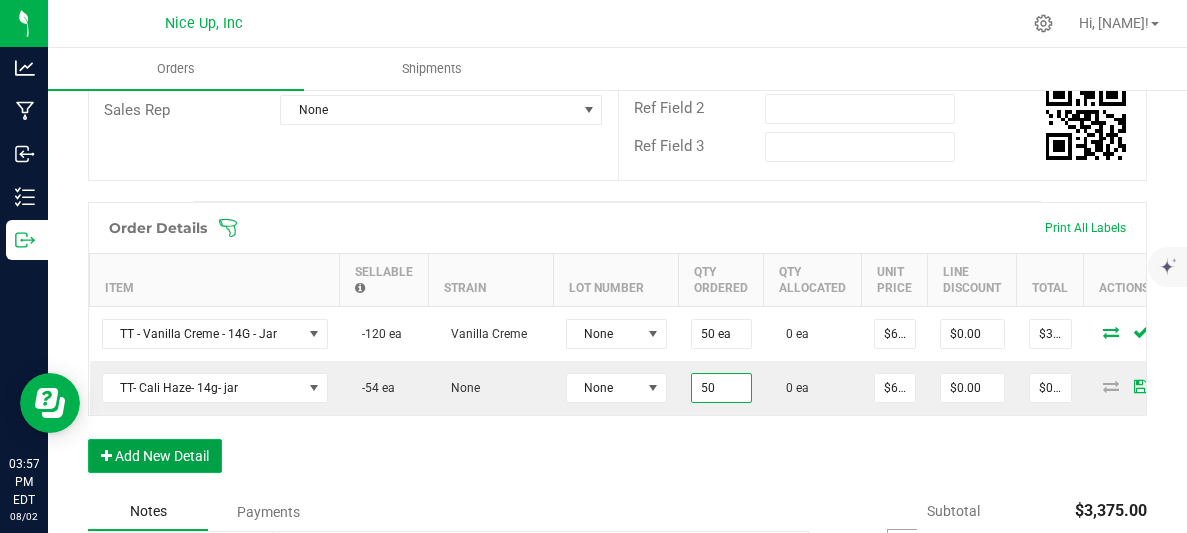type on "$3,375.00" 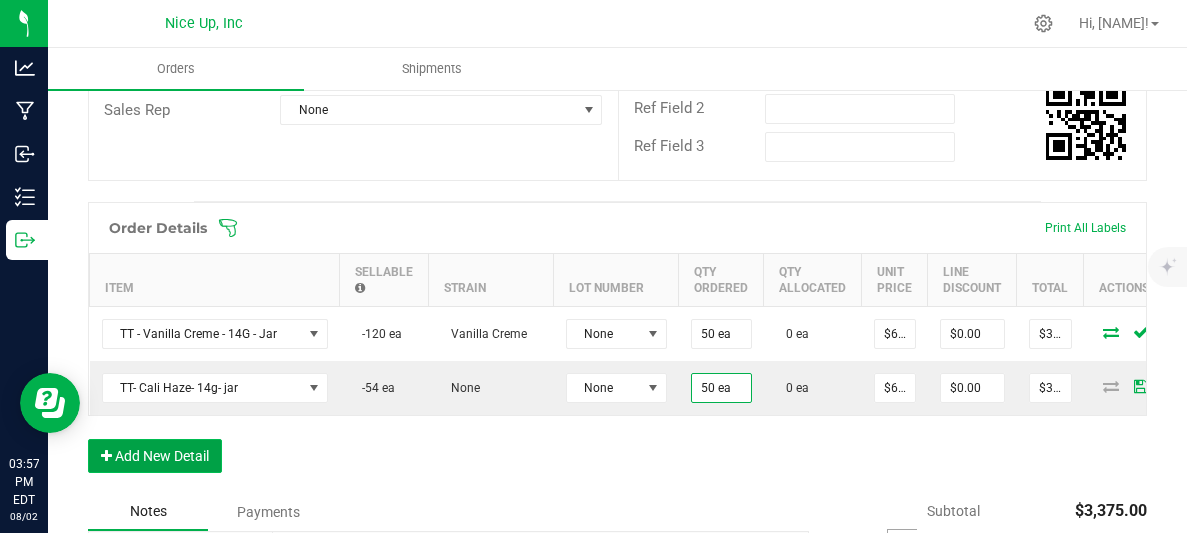 click on "Add New Detail" at bounding box center (155, 456) 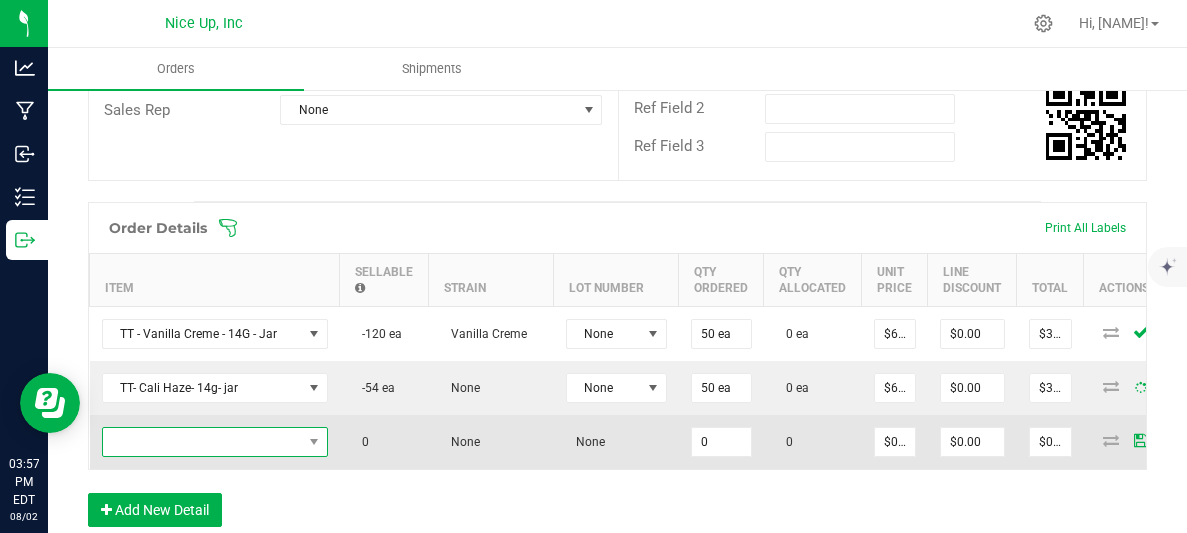 click at bounding box center (202, 442) 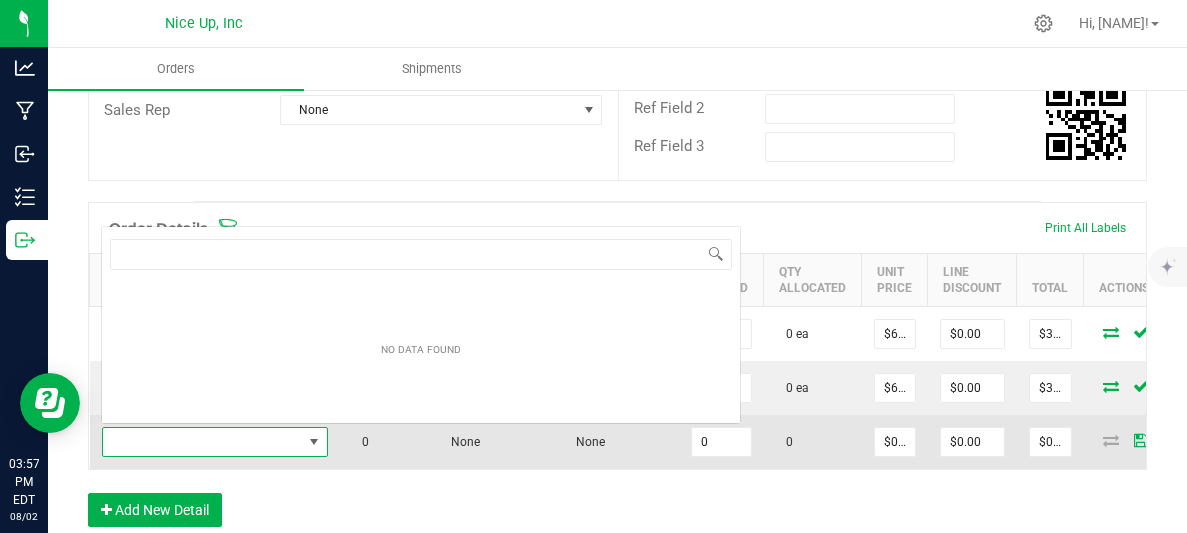 scroll, scrollTop: 0, scrollLeft: 0, axis: both 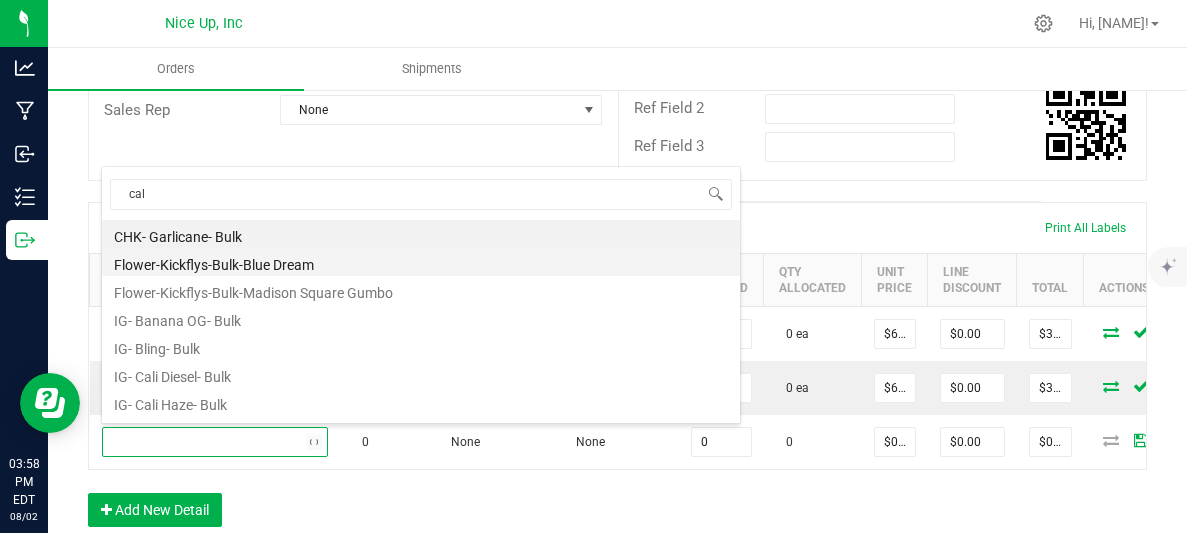 type on "Cali" 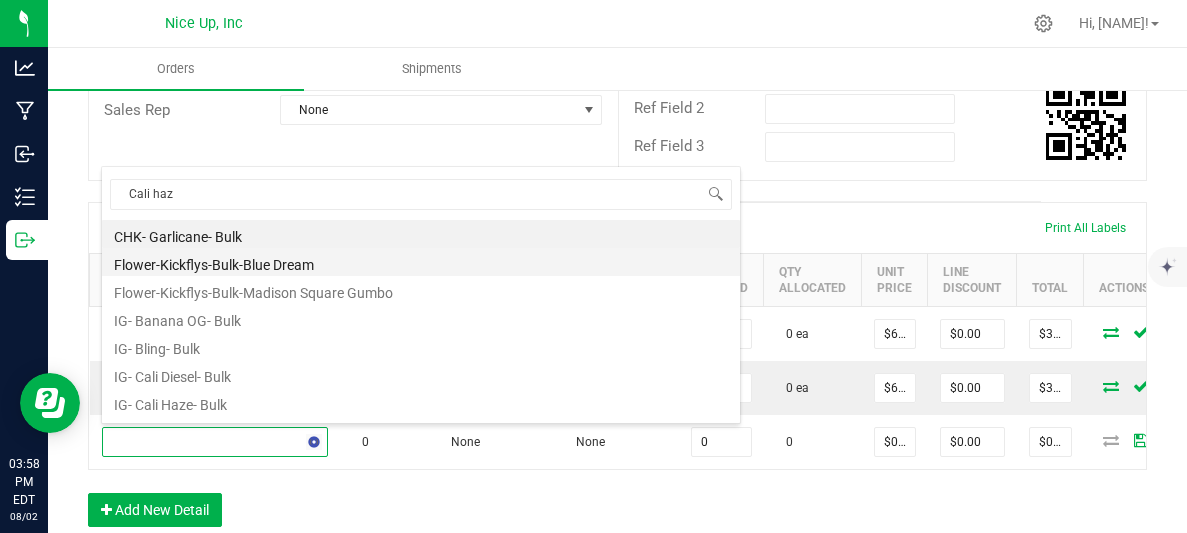 type on "Cali haze" 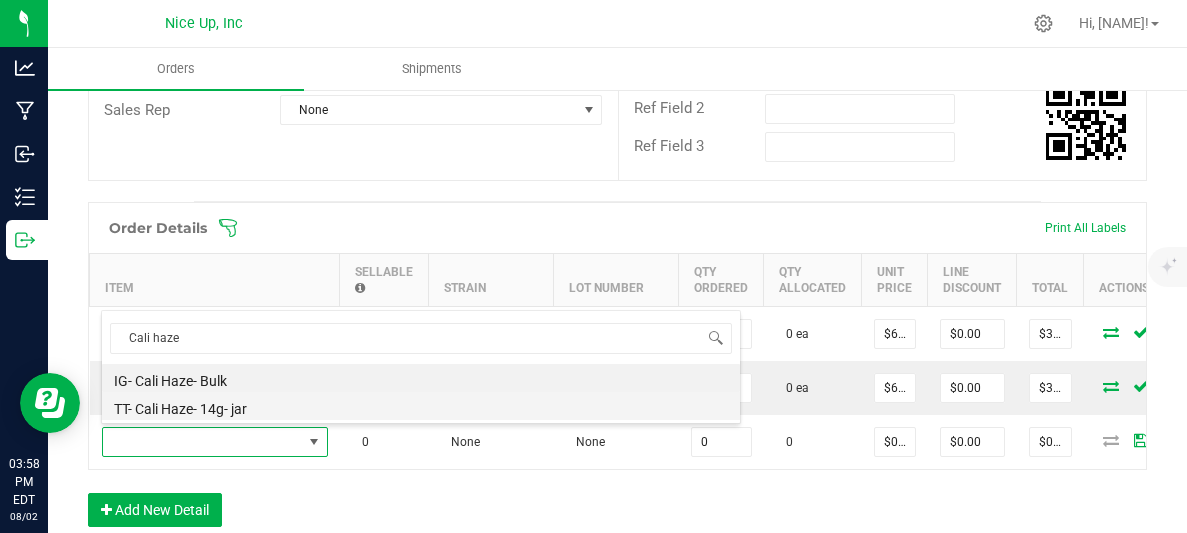 click on "TT- Cali Haze- 14g- jar" at bounding box center (421, 406) 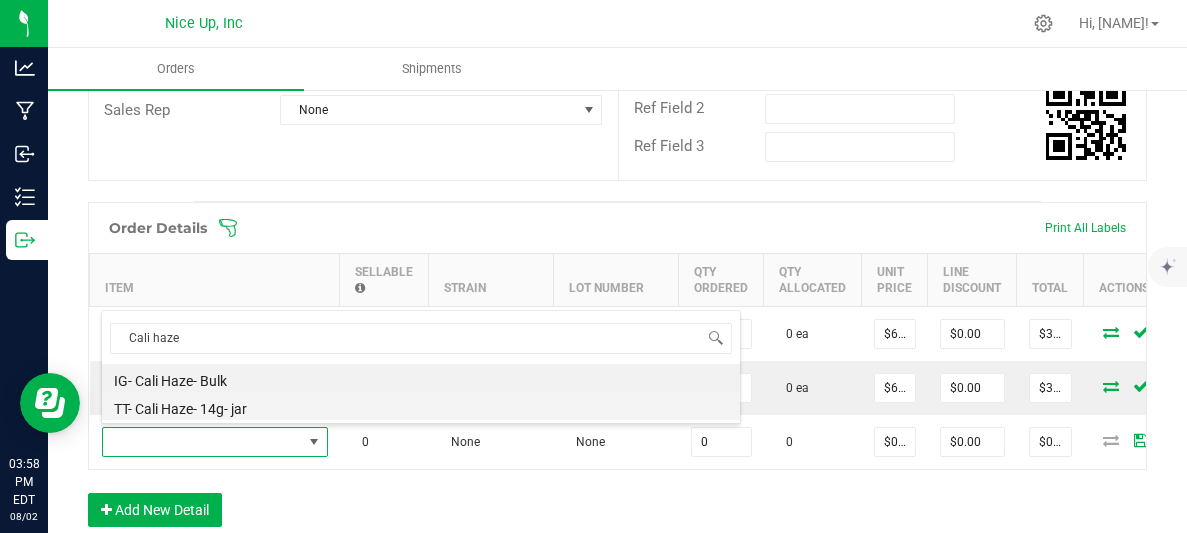 type on "0 ea" 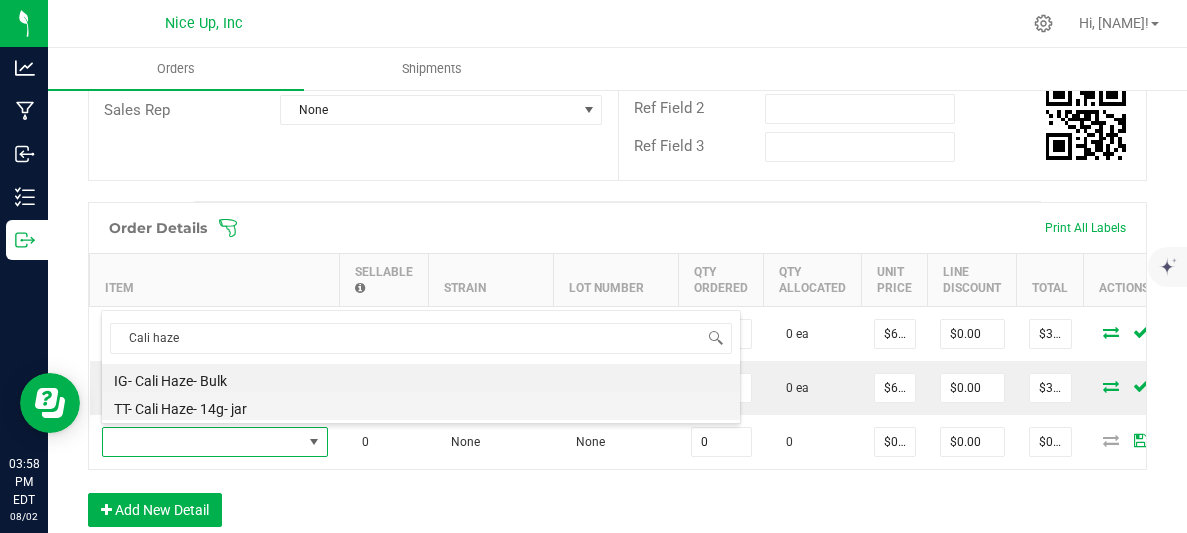 type on "$67.50000" 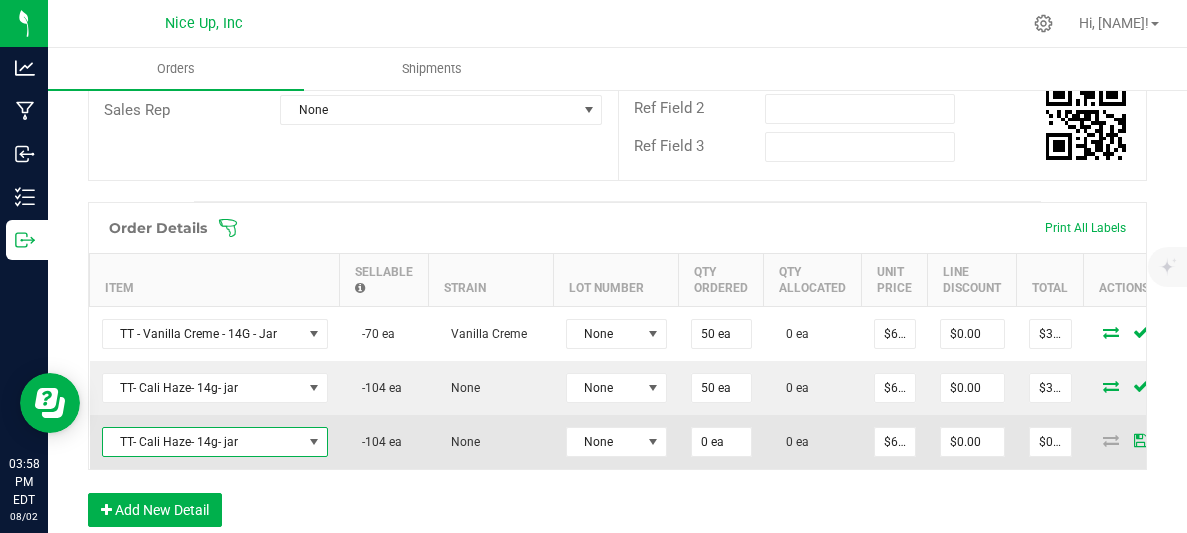 click on "TT- Cali Haze- 14g- jar" at bounding box center [202, 442] 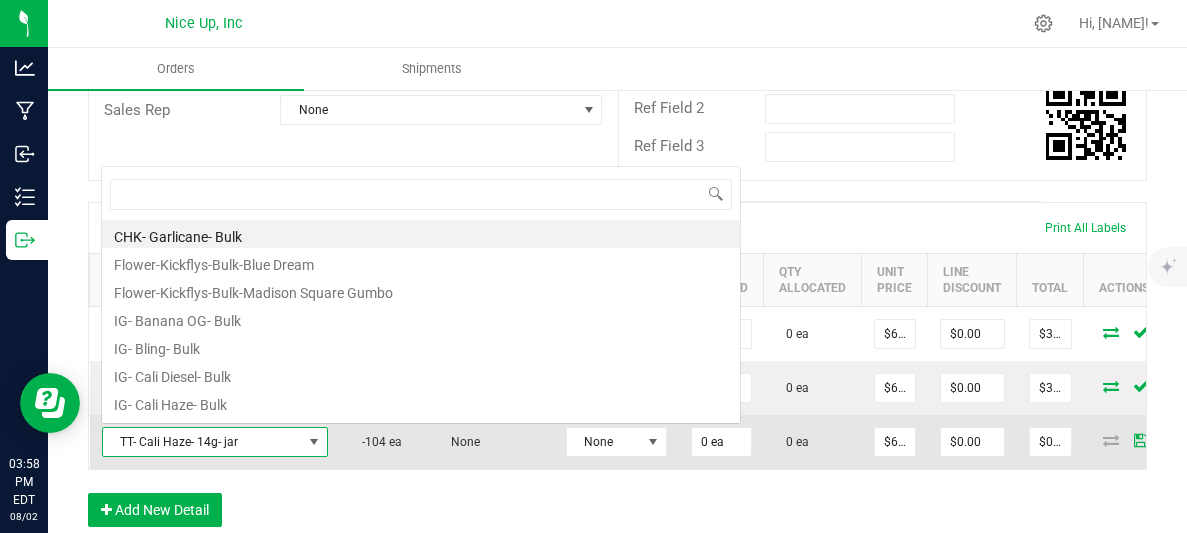 scroll, scrollTop: 0, scrollLeft: 0, axis: both 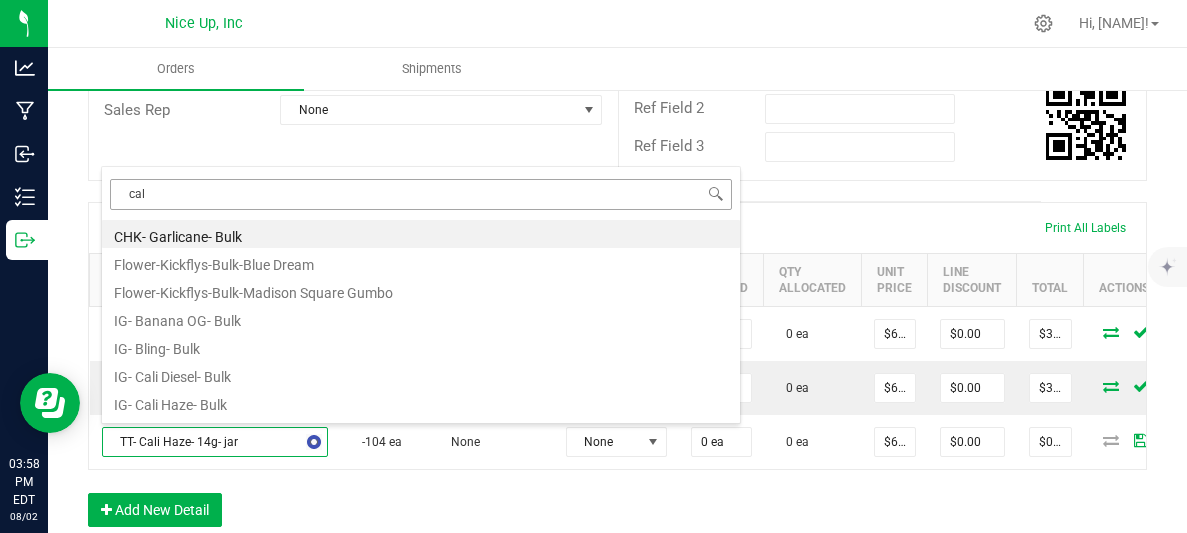 type on "Cali" 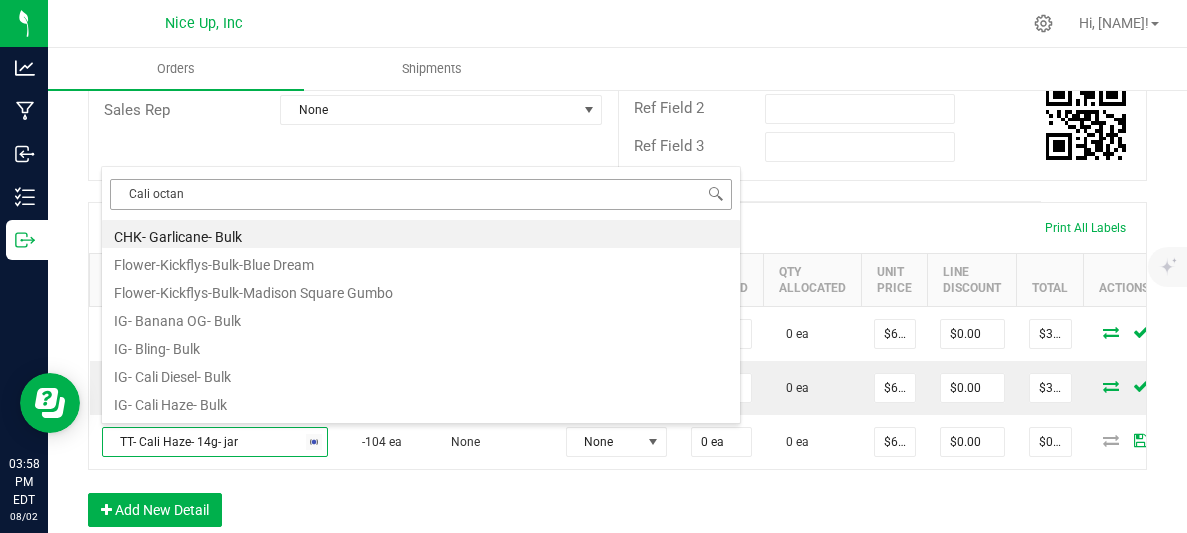 type on "Cali octane" 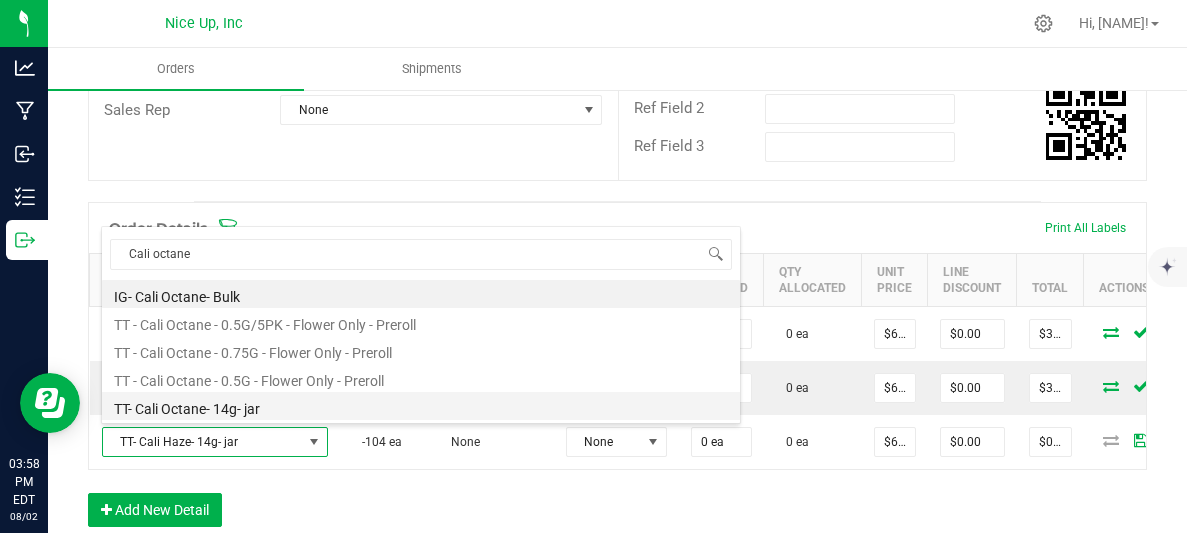 click on "TT- Cali Octane- 14g- jar" at bounding box center [421, 406] 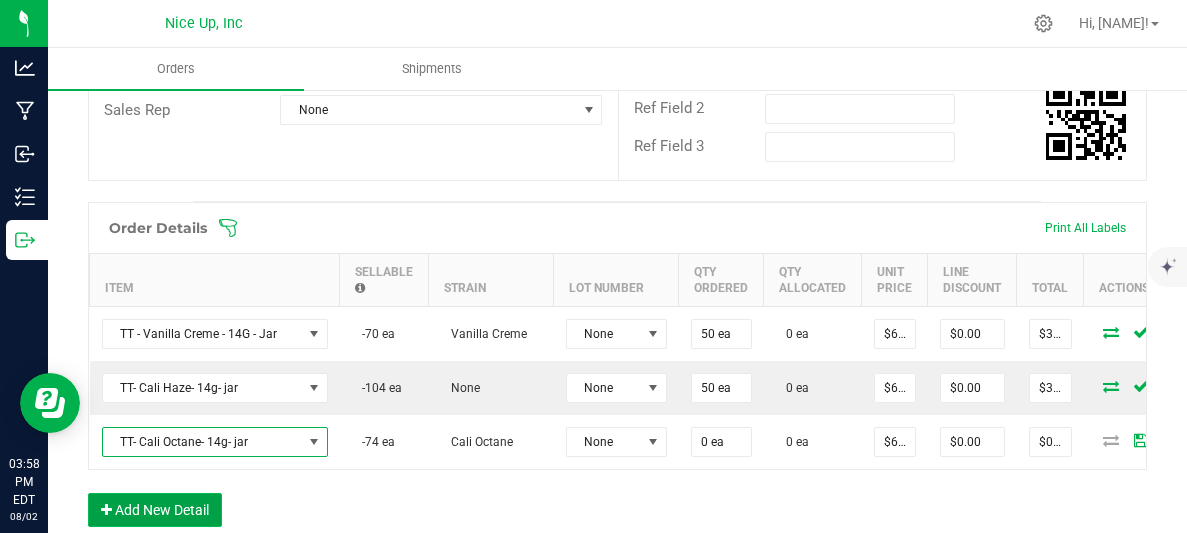 click on "Add New Detail" at bounding box center [155, 510] 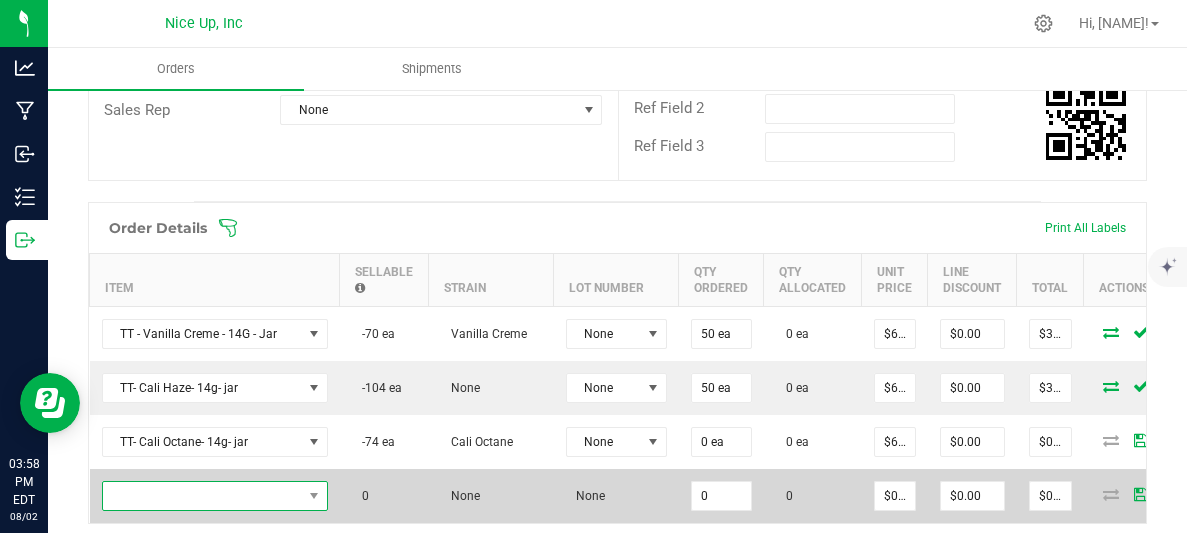 click at bounding box center [202, 496] 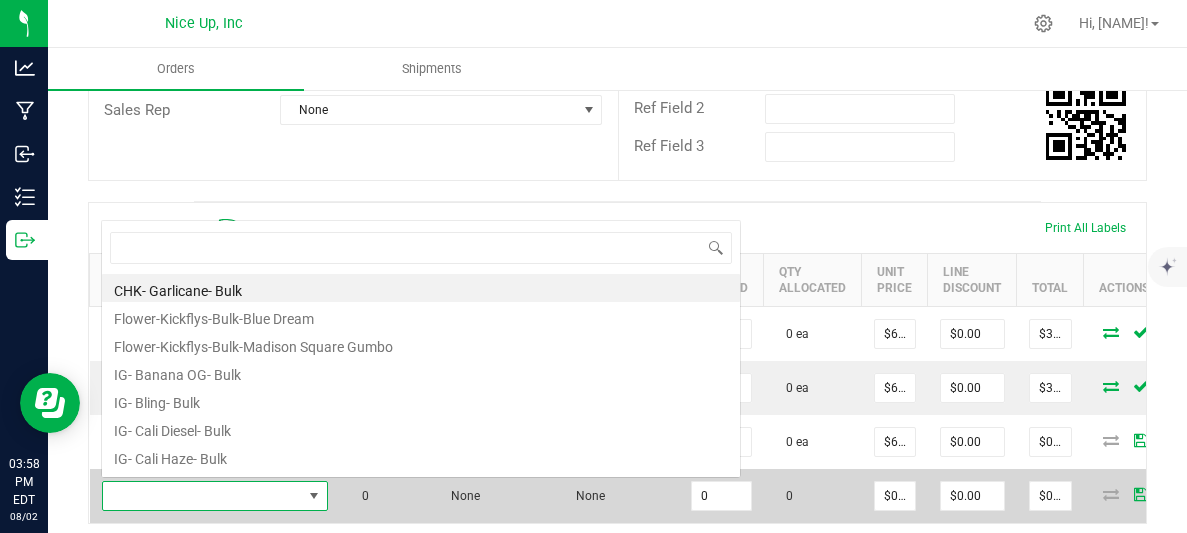 scroll, scrollTop: 0, scrollLeft: 0, axis: both 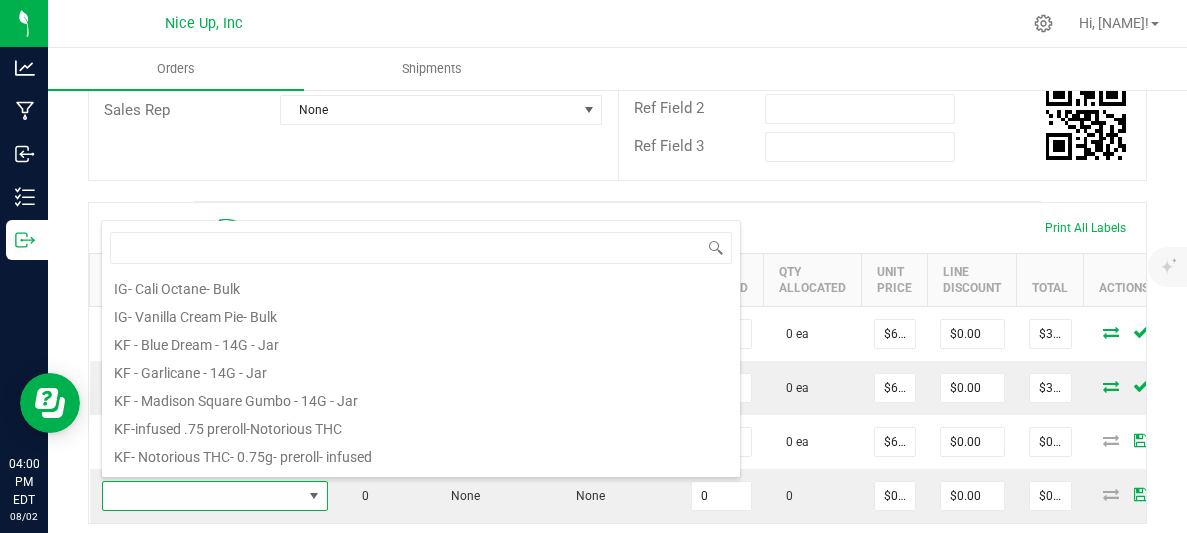 click on "Order #   [ORDER_NUMBER]   Status   Created   Order Date   [MONTH] [DAY], [YEAR] [TIME] [TIMEZONE]   Payment Status   Awaiting Payment   Invoice Date  [MONTH]/[DAY]/[YEAR]  Requested Delivery Date  [MONTH]/[DAY]/[YEAR]  Payment Terms  None  Customer PO   Sales Rep  None  Destination DBA  Strain Stars Farmingdale  Edit   Order Total   $6,750.00   License #   [LICENSE_ID]   License Expiration   Address  Strain Stars LLC [NUMBER] [STREET] [CITY]  ,  NY  Contact  [NAME] N/A  ([PHONE_AREA]) [PHONE_NUMBER]   Distributor  Select distributor  Ref Field 1   Ref Field 2   Ref Field 3" at bounding box center [617, -15] 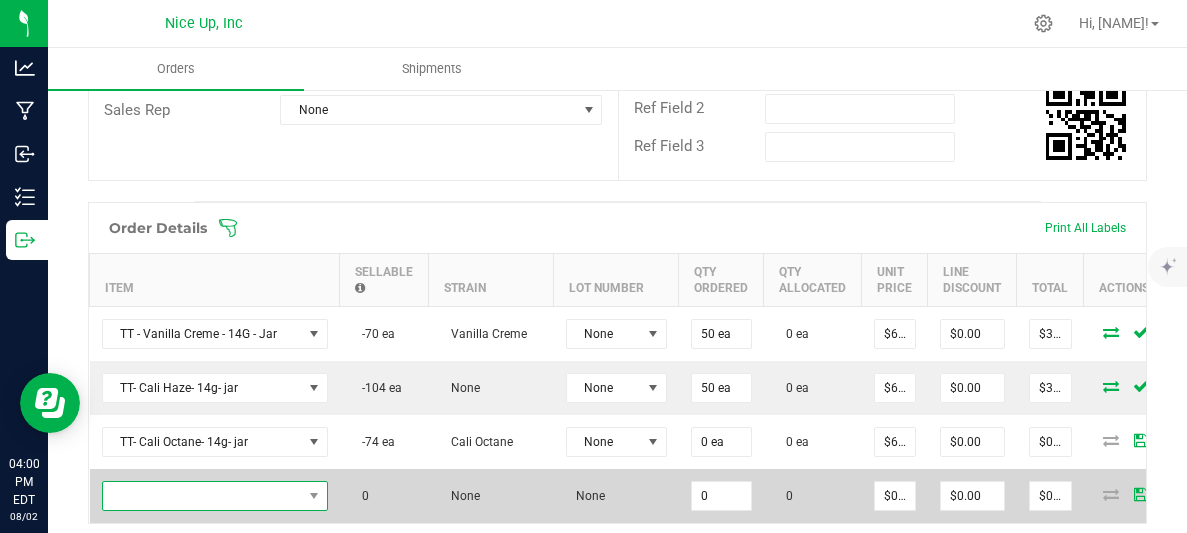 click at bounding box center [202, 496] 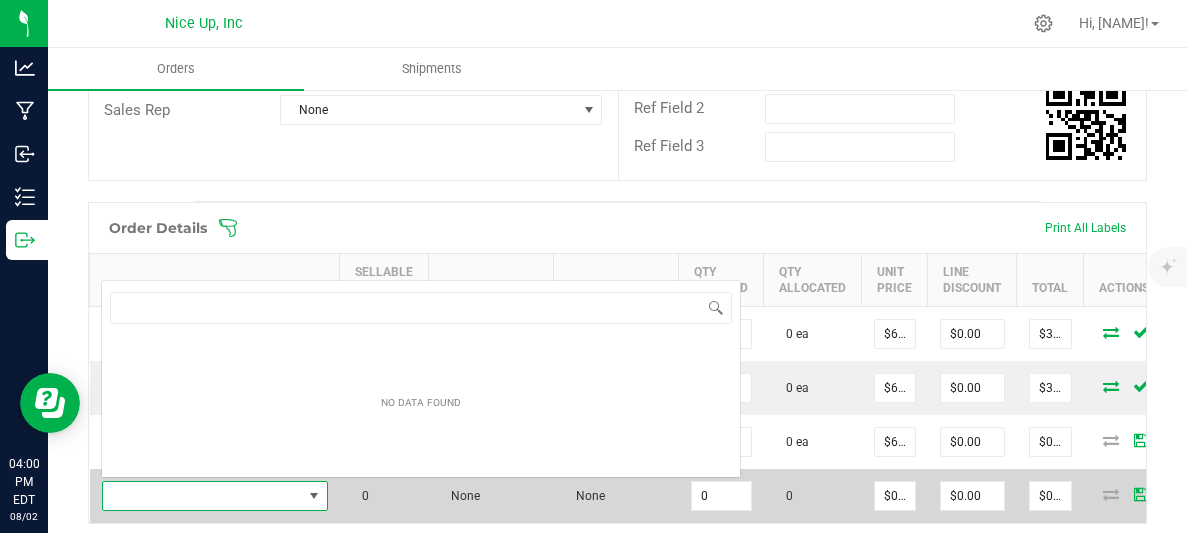 scroll, scrollTop: 0, scrollLeft: 0, axis: both 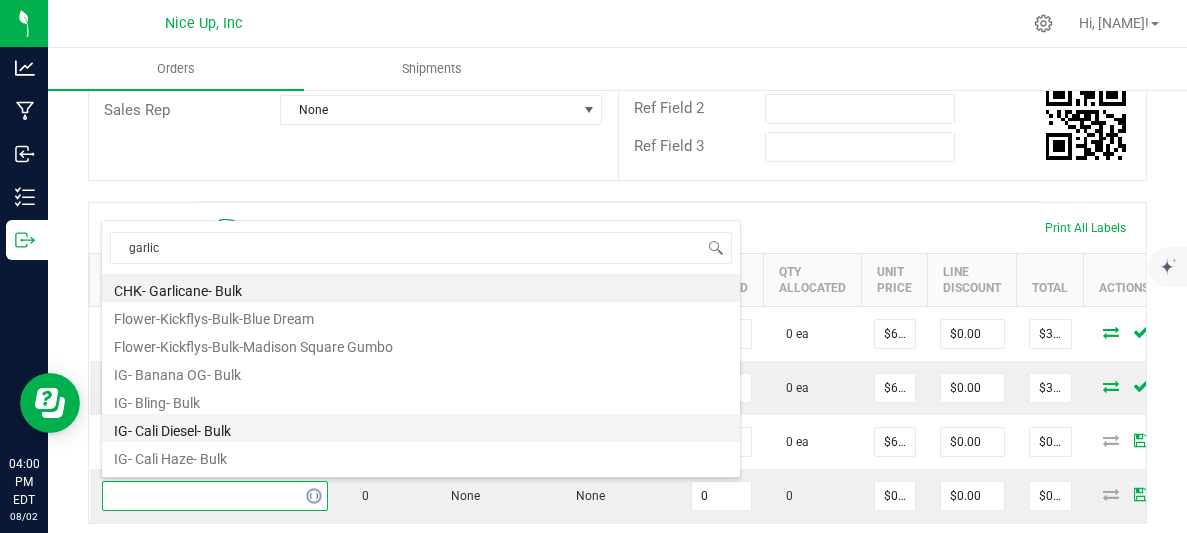 type on "garlica" 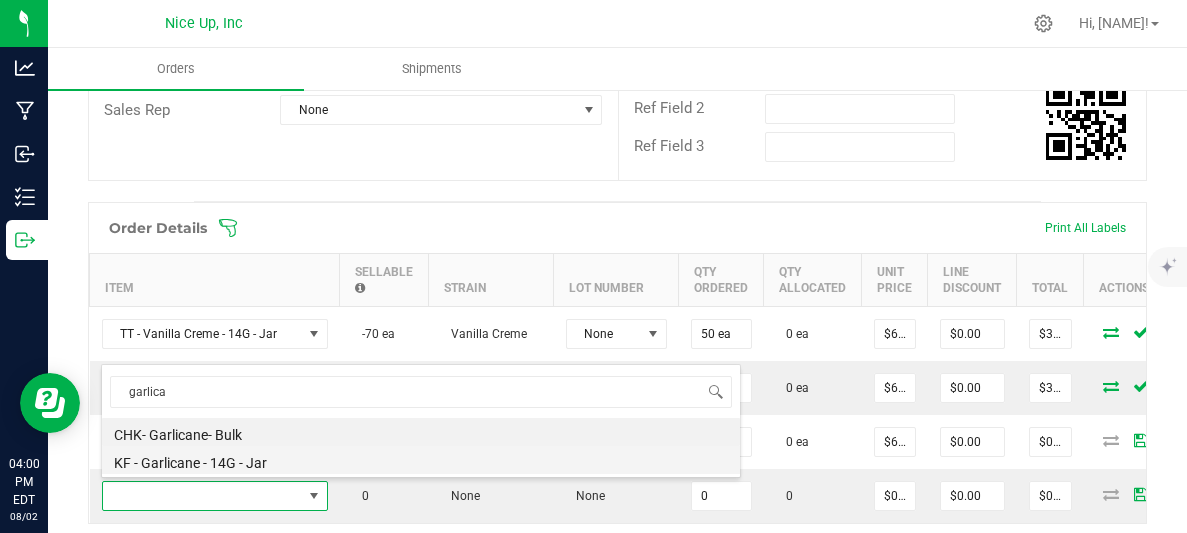 click on "KF - Garlicane - 14G - Jar" at bounding box center (421, 460) 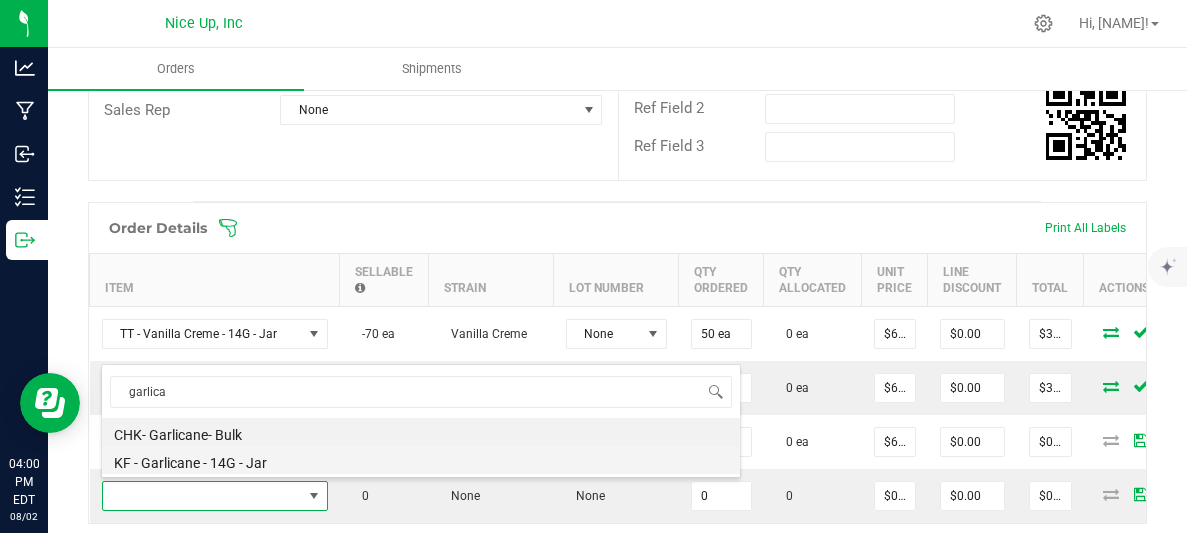 type on "0 ea" 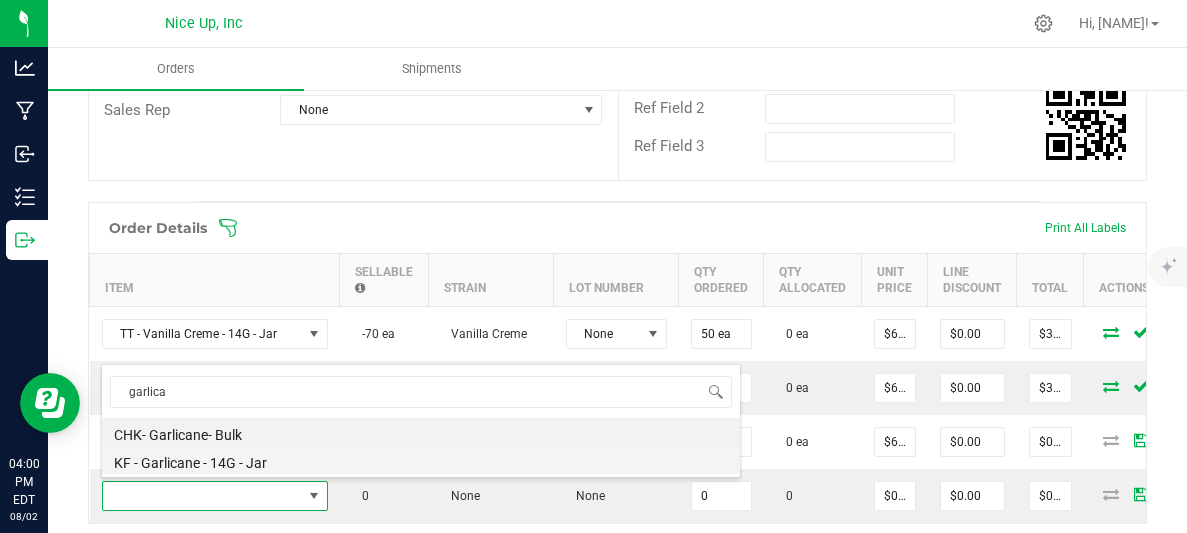 type on "$45.00000" 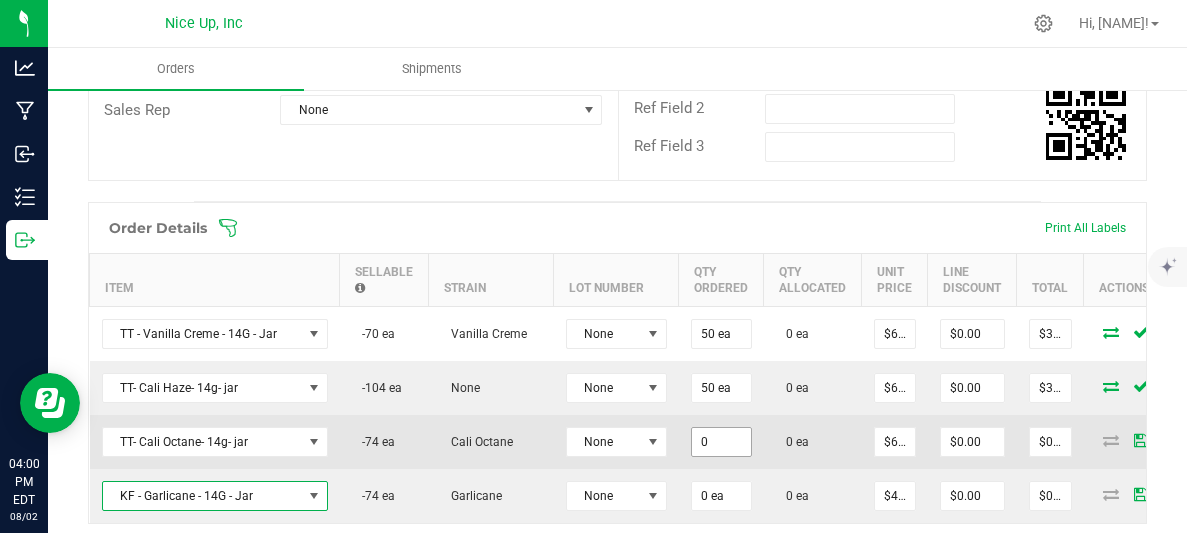 click on "0" at bounding box center (721, 442) 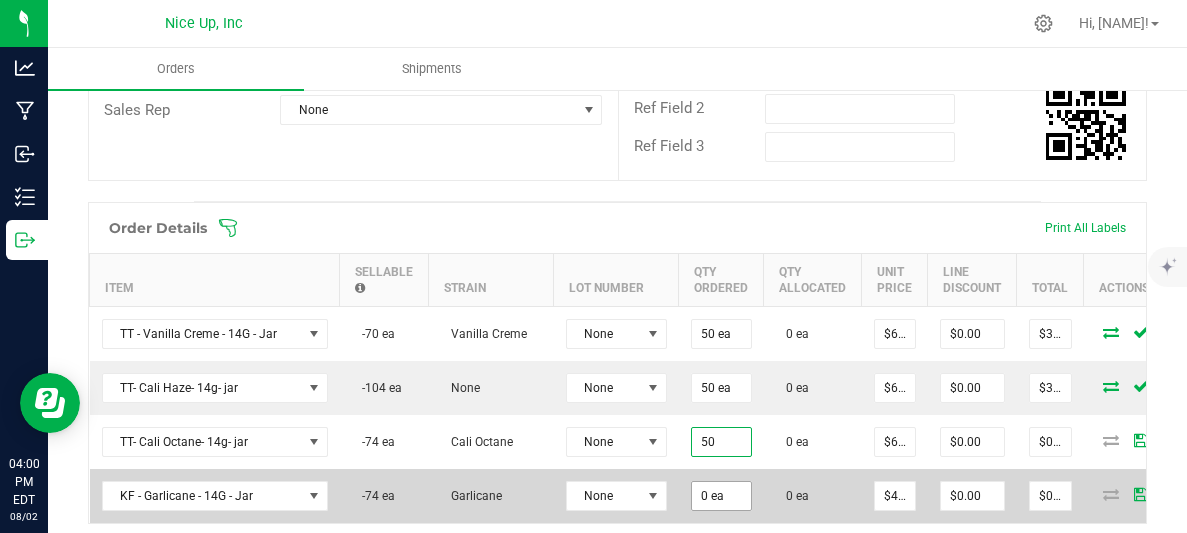 type on "50 ea" 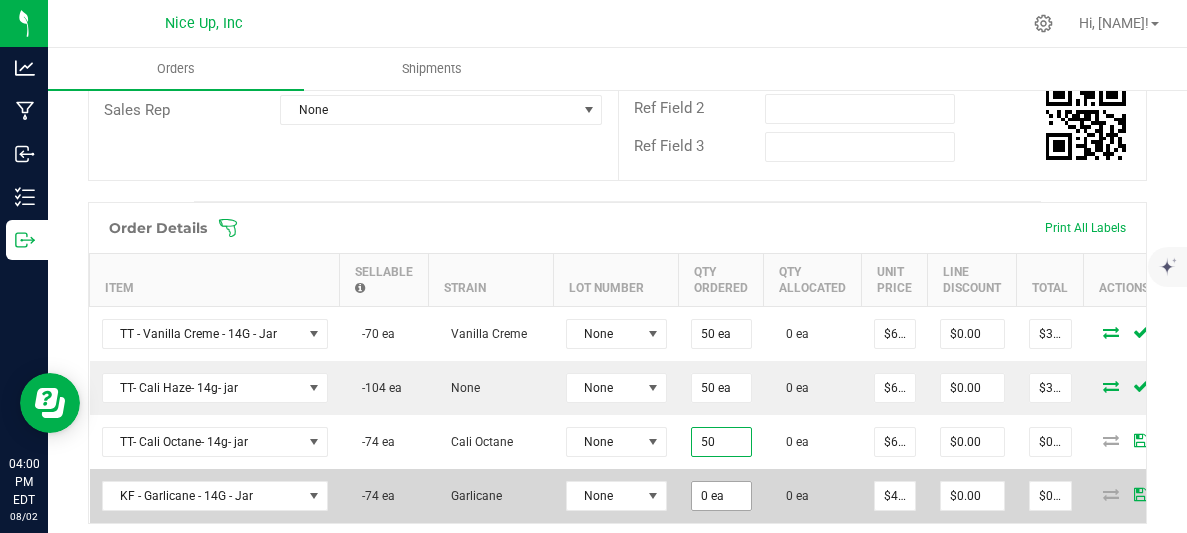 type on "$3,375.00" 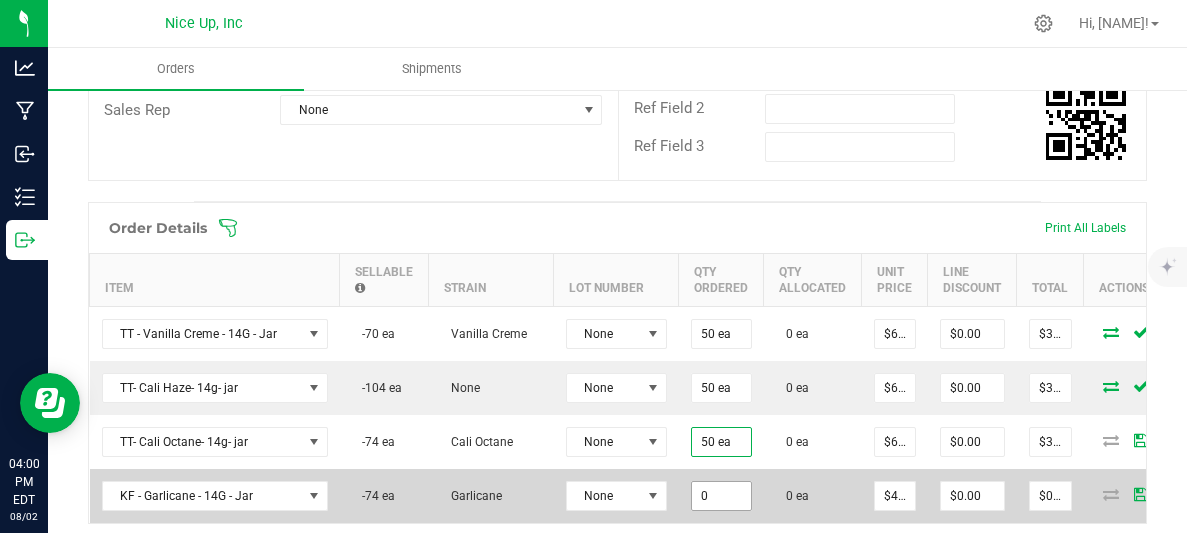 click on "0" at bounding box center (721, 496) 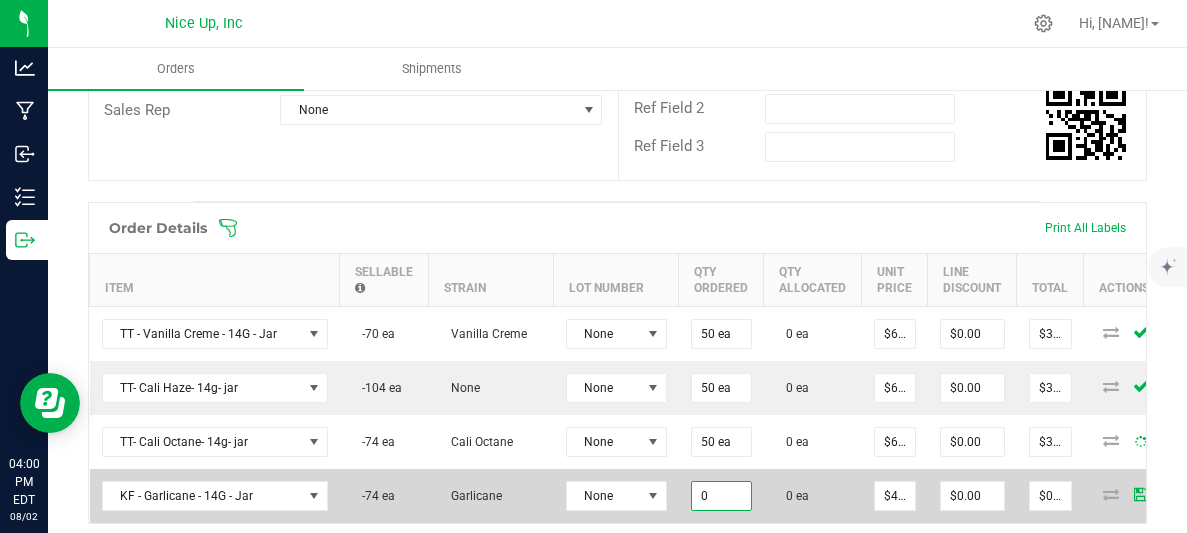 click on "0" at bounding box center [721, 496] 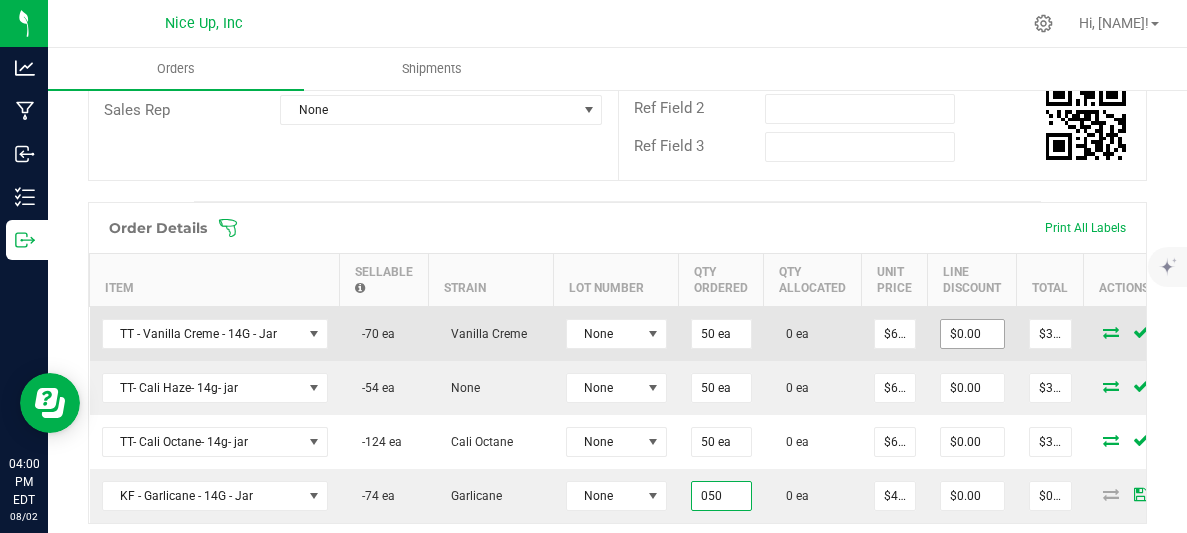 type on "050" 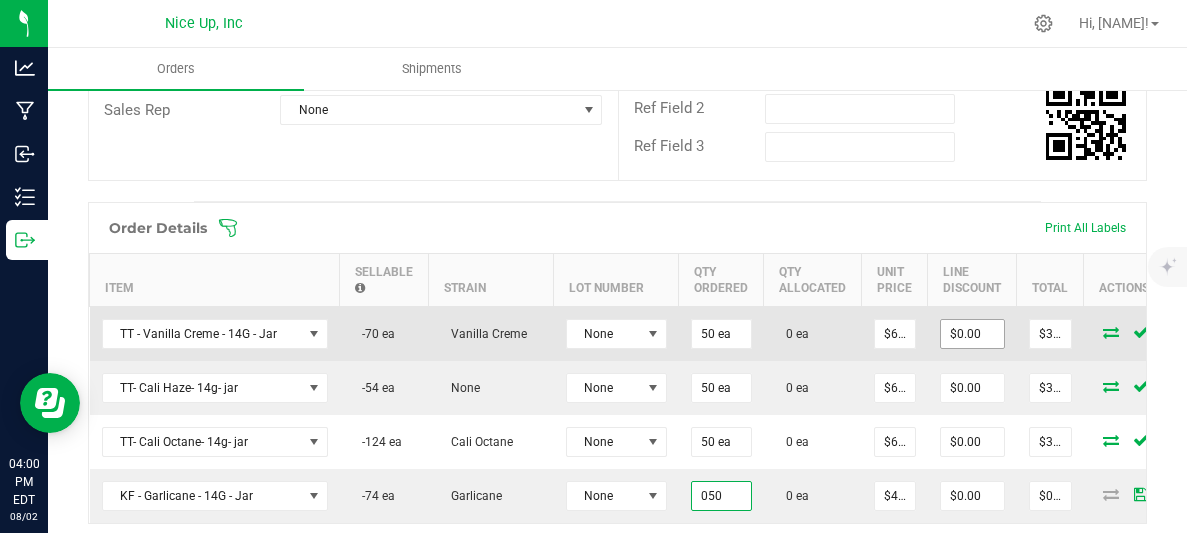 type on "0" 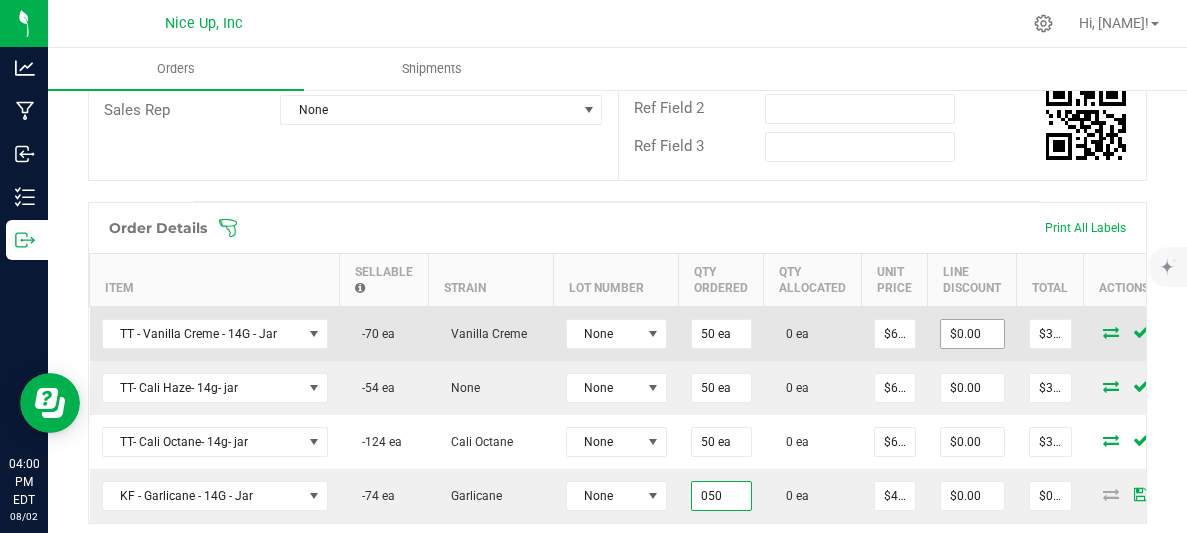 type on "50 ea" 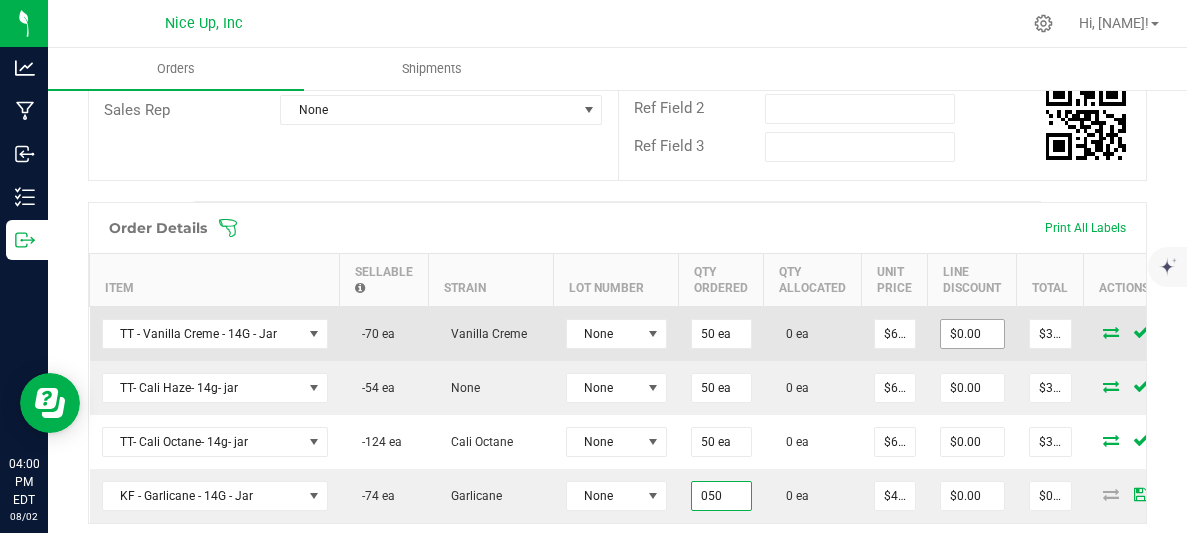 type on "$2,250.00" 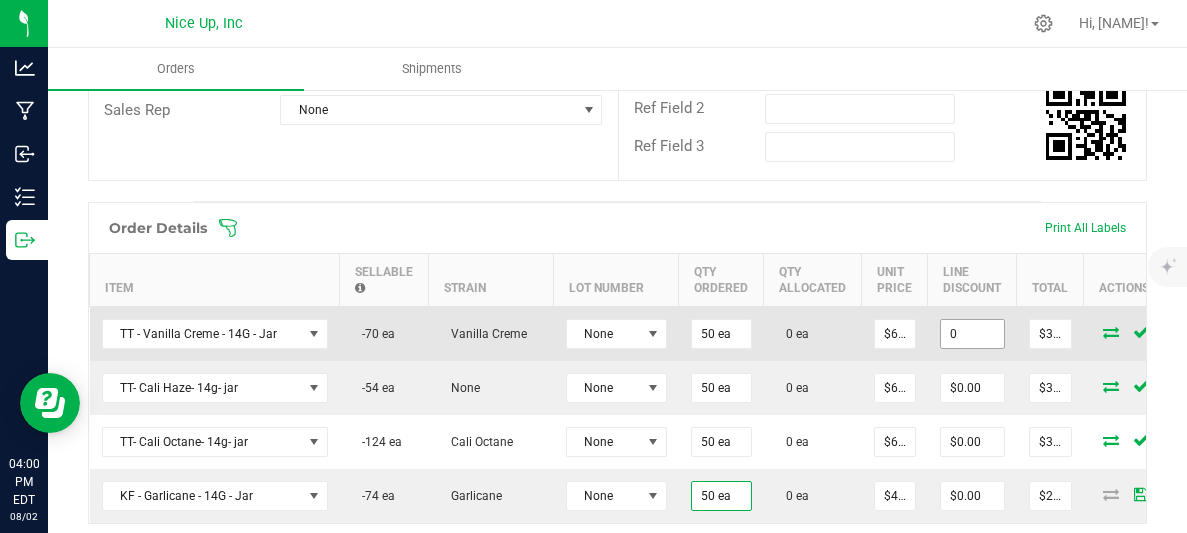 click on "0" at bounding box center [972, 334] 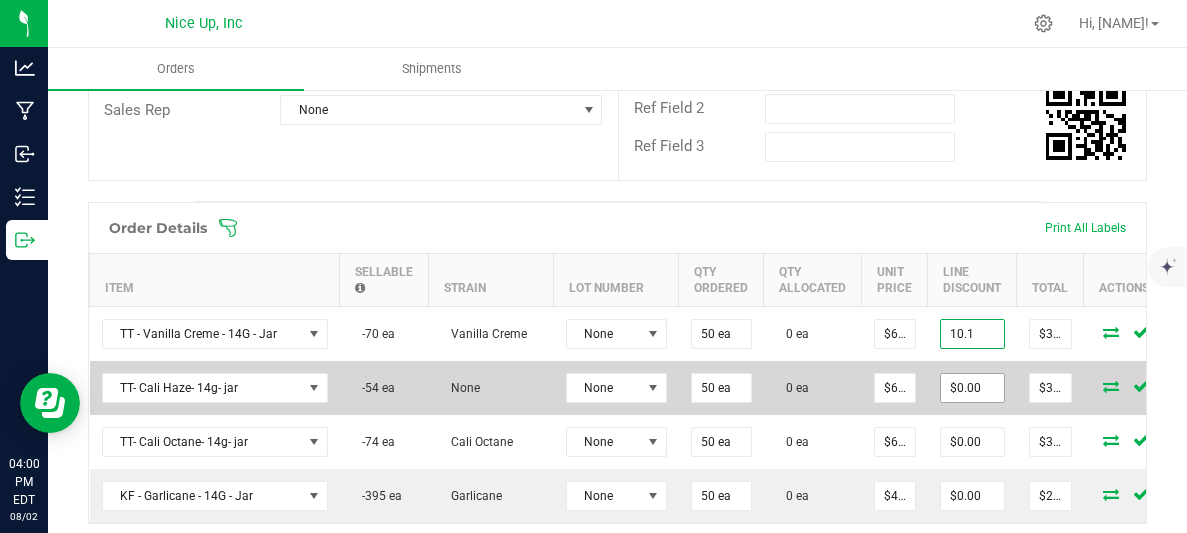 type on "$10.10" 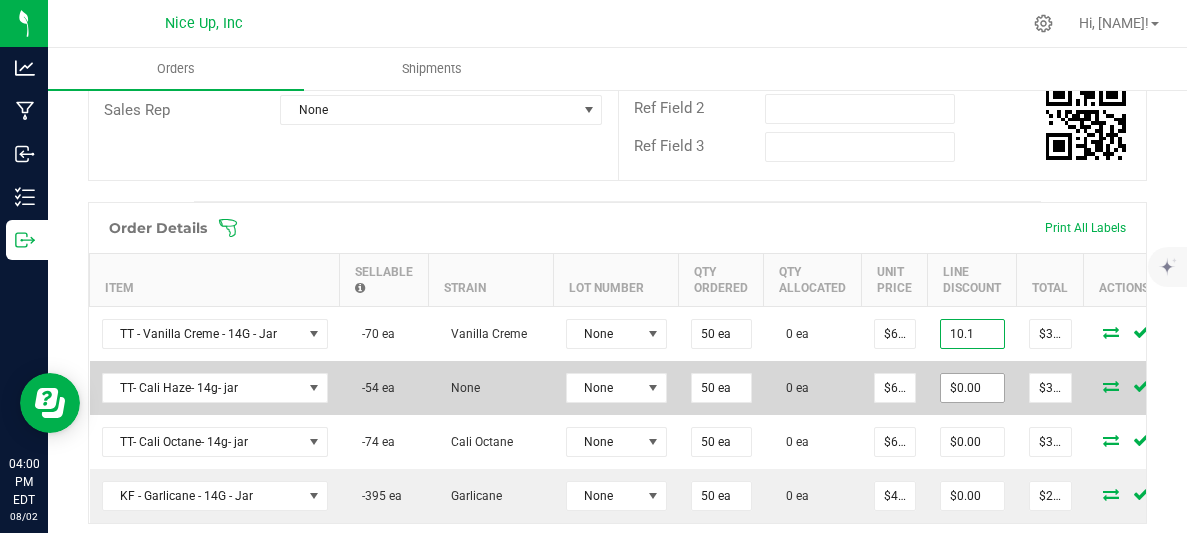 type on "$3,364.90" 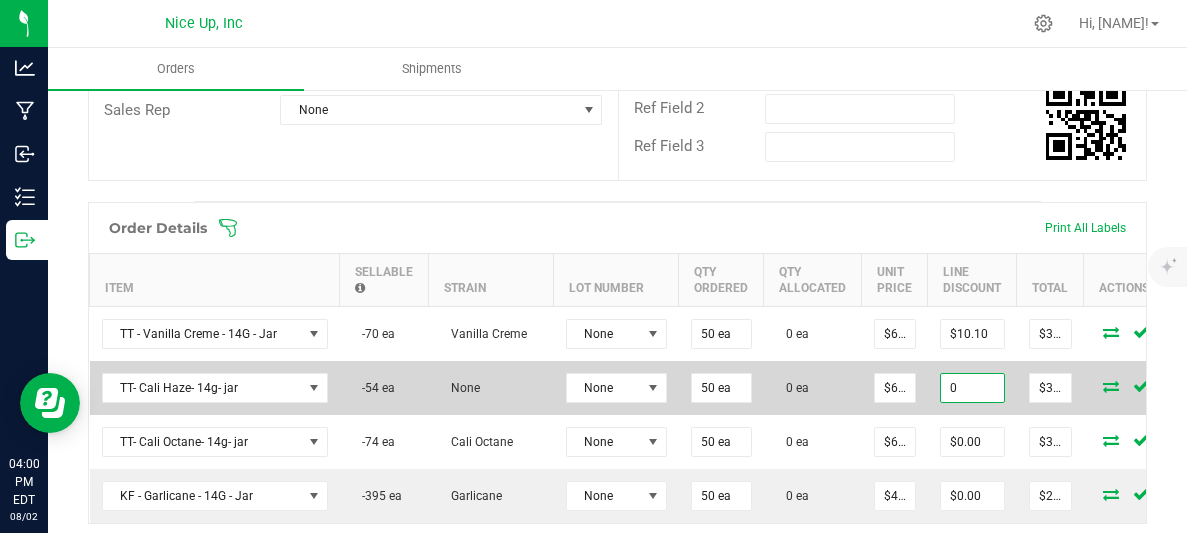 click on "0" at bounding box center [972, 388] 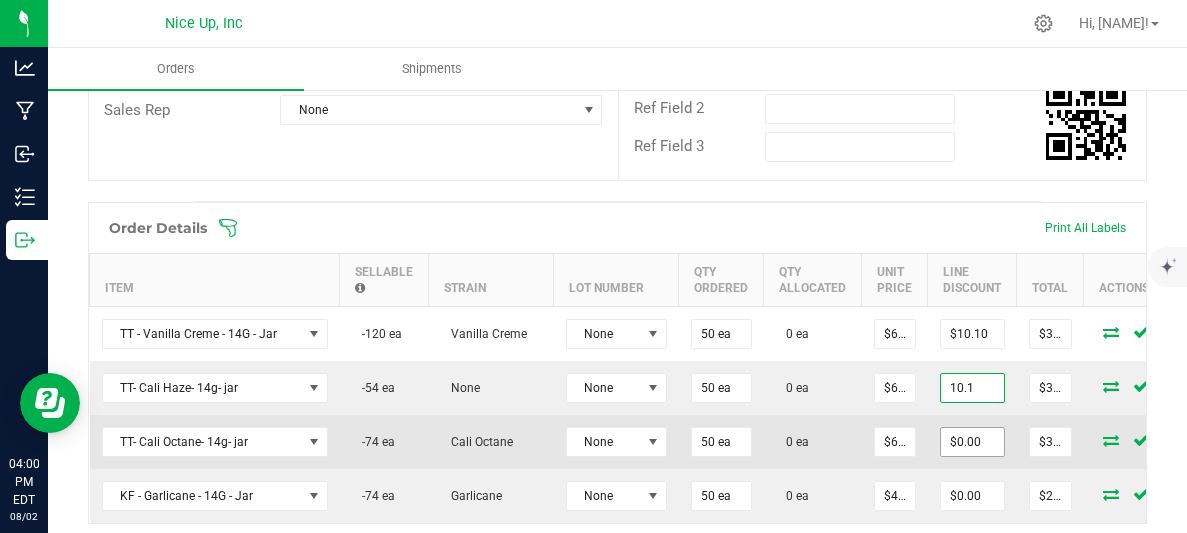type on "$10.10" 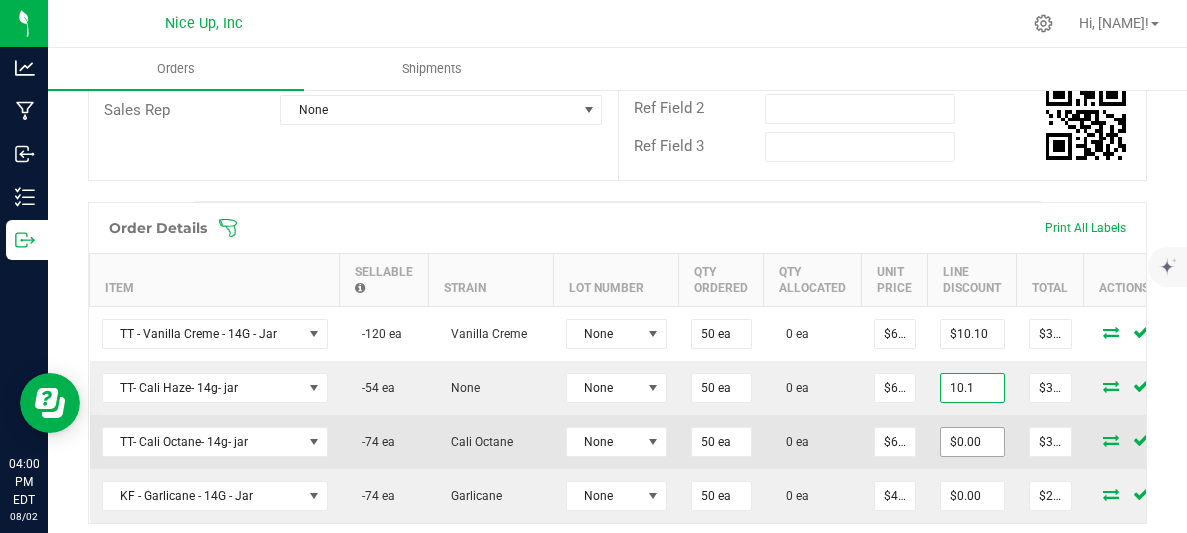 type on "$3,364.90" 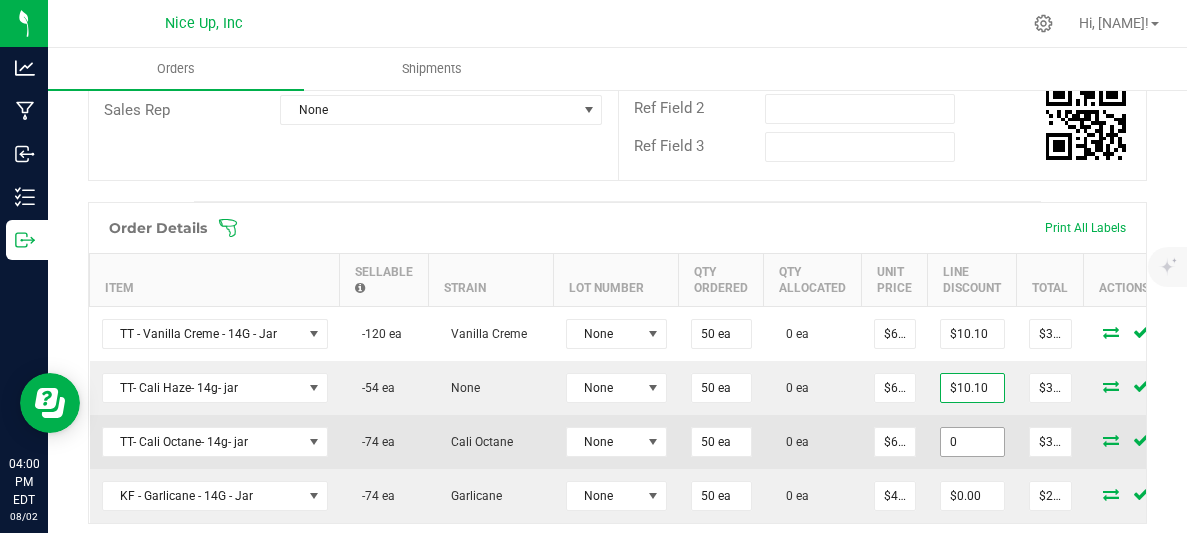 click on "0" at bounding box center (972, 442) 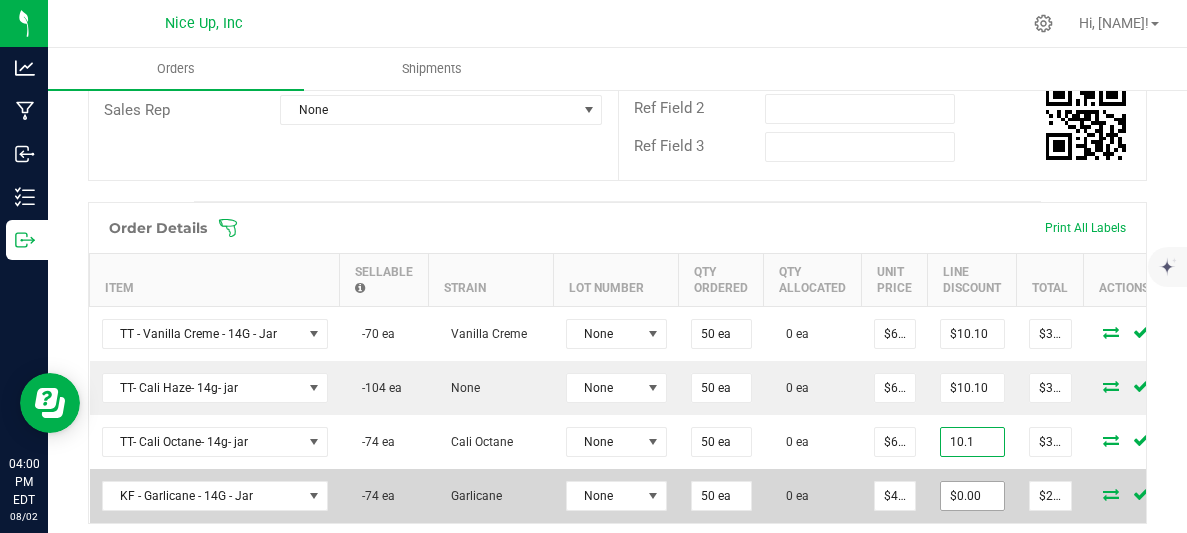 type on "$10.10" 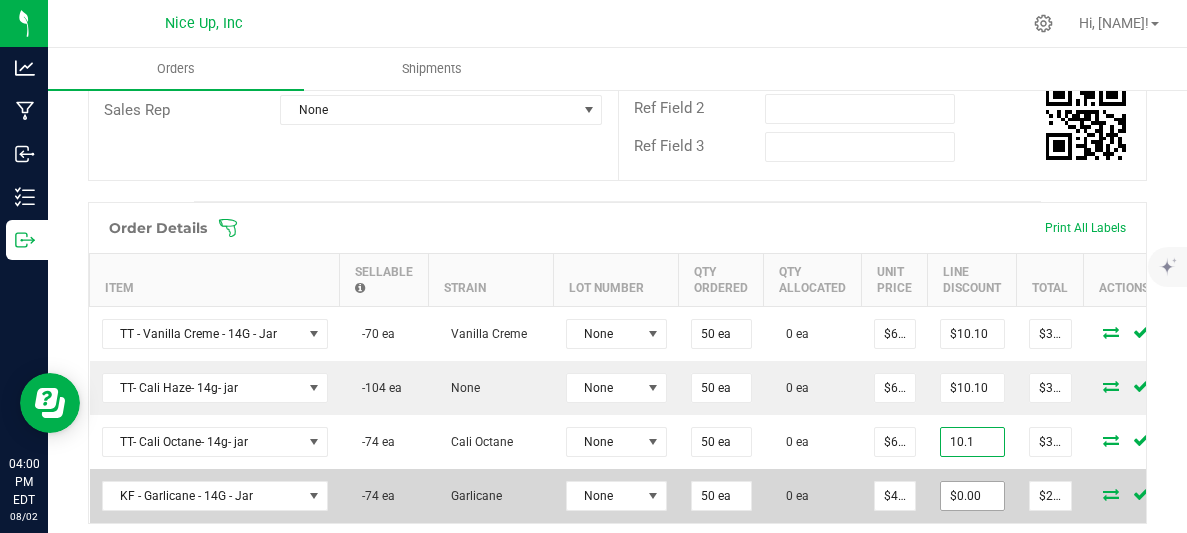 type on "$3,364.90" 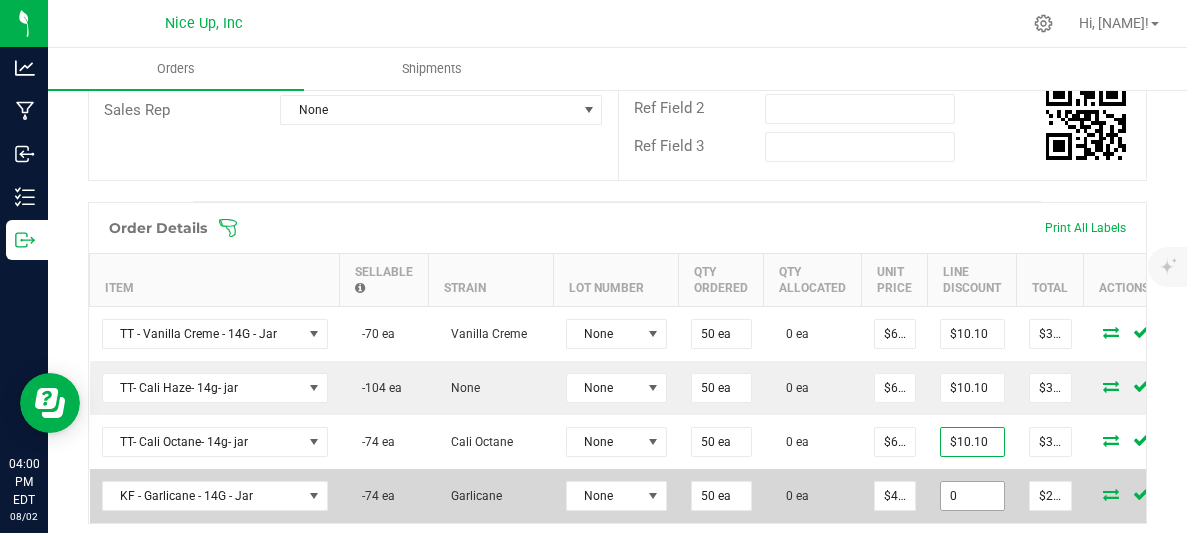 click on "0" at bounding box center (972, 496) 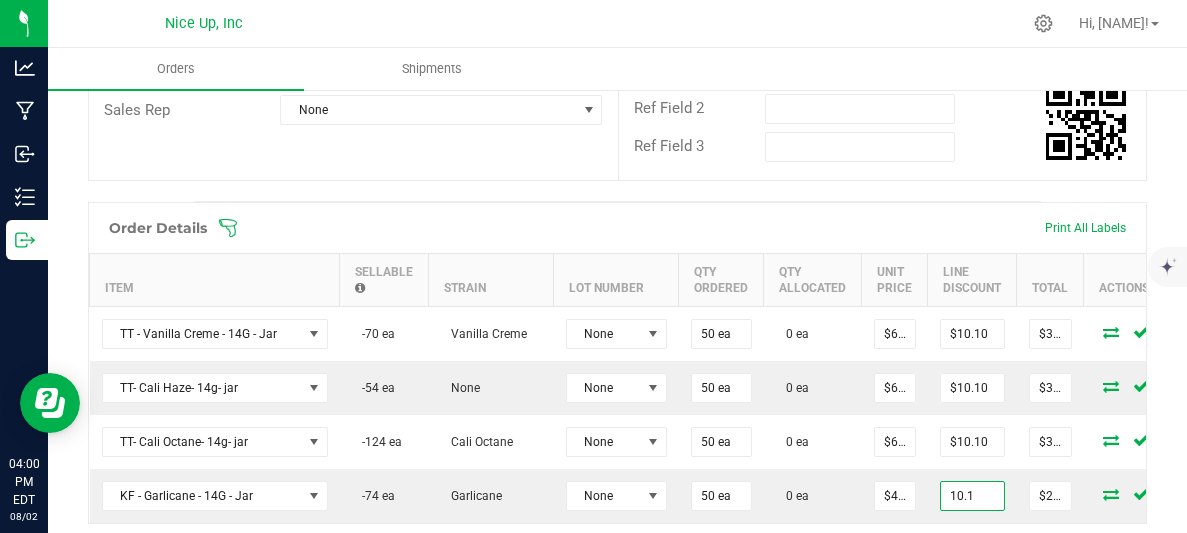 drag, startPoint x: 970, startPoint y: 490, endPoint x: 821, endPoint y: 510, distance: 150.33629 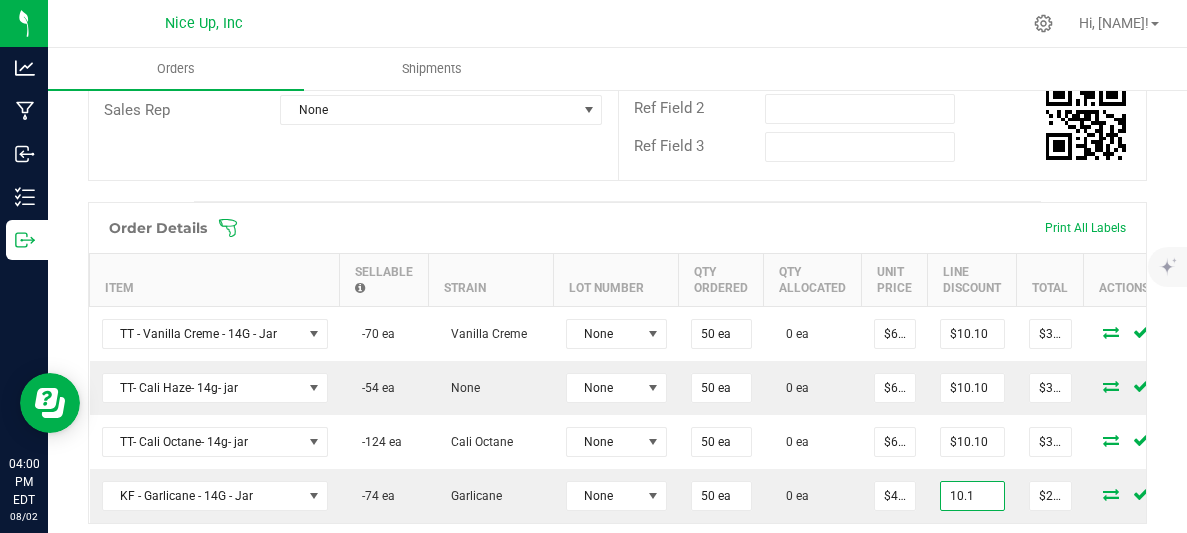 click on "Item  Sellable  Strain  Lot Number  Qty Ordered Qty Allocated Unit Price Line Discount Total Actions TT - Vanilla Creme - 14G - Jar  -70 ea   Vanilla Creme  None 50 ea  0 ea  $67.50000 $10.10 $3,364.90 TT- Cali Haze- 14g- jar  -54 ea   None  None 50 ea  0 ea  $67.50000 $10.10 $3,364.90 TT- Cali Octane- 14g- jar  -124 ea   Cali Octane  None 50 ea  0 ea  $67.50000 $10.10 $3,364.90 KF - Garlicane - 14G - Jar  -345 ea   Garlicane  None 50 ea  0 ea  $45.00000 10.1 $2,250.00" at bounding box center [617, 388] 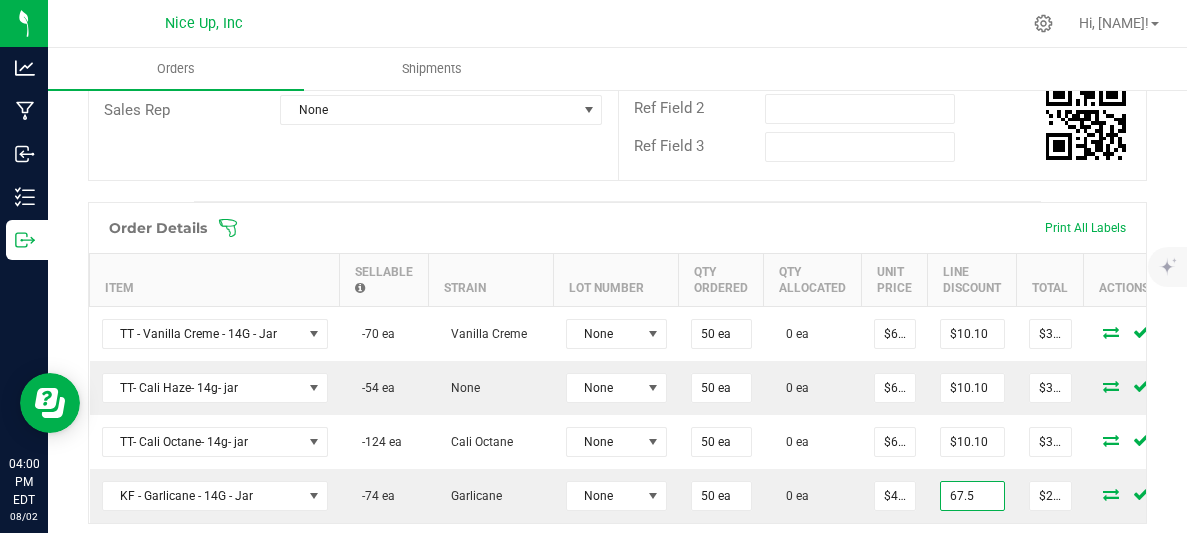 type on "$67.50" 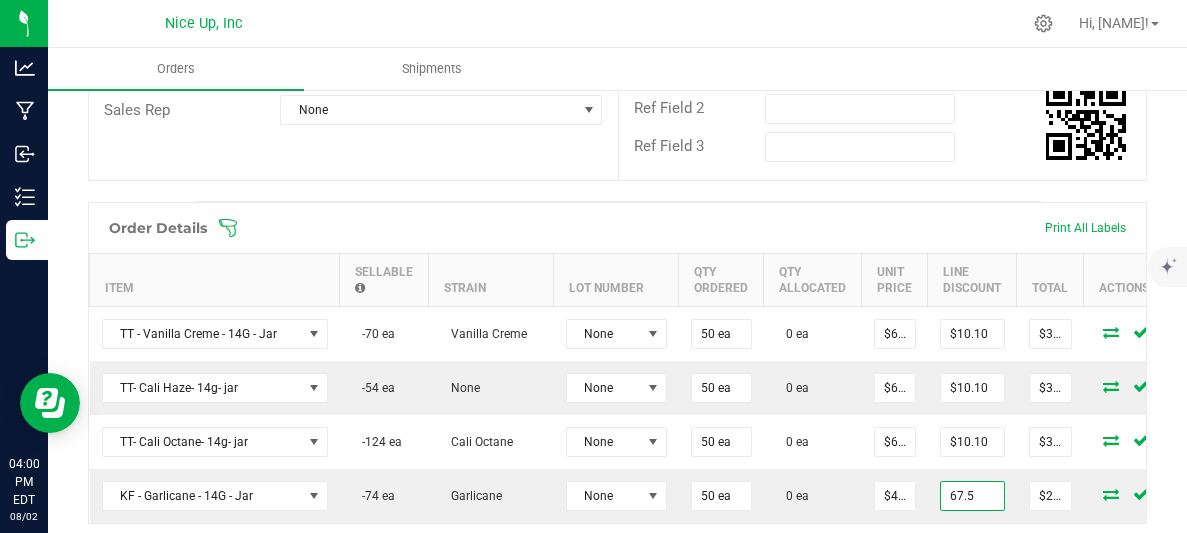 type on "$2,182.50" 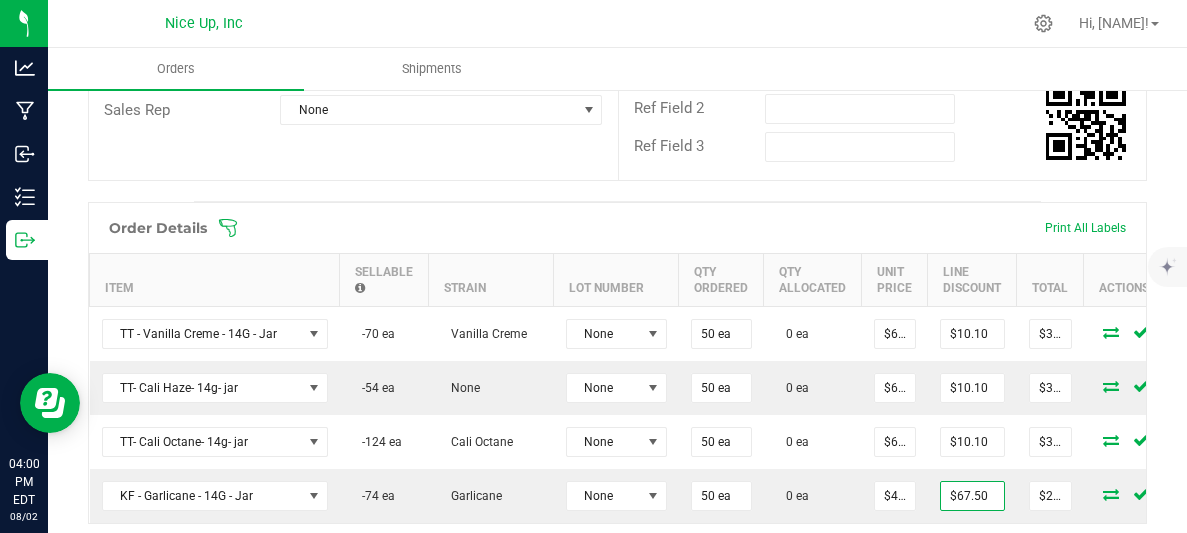 click at bounding box center (747, 228) 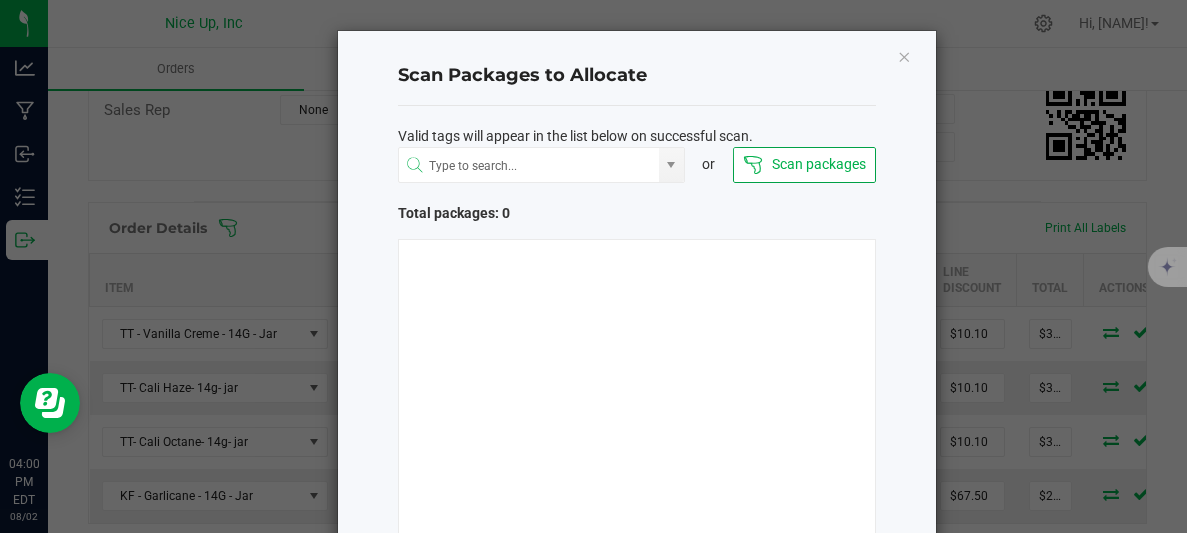 click on "Scan Packages to Allocate   Valid tags will appear in the list below on successful scan.
or
Scan packages   Total packages: 0   Cancel   Allocate" 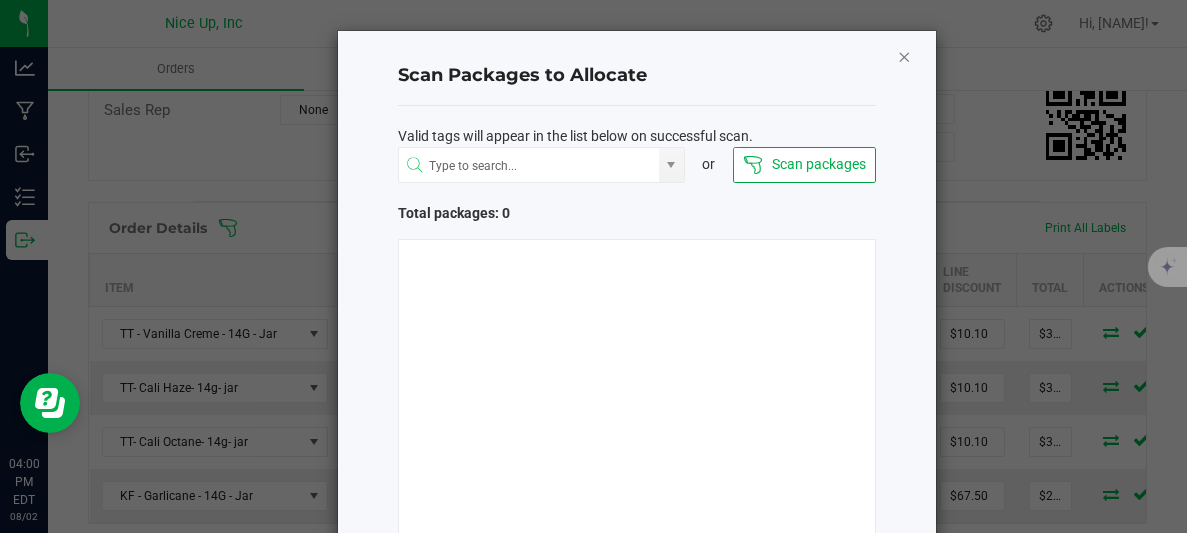 click 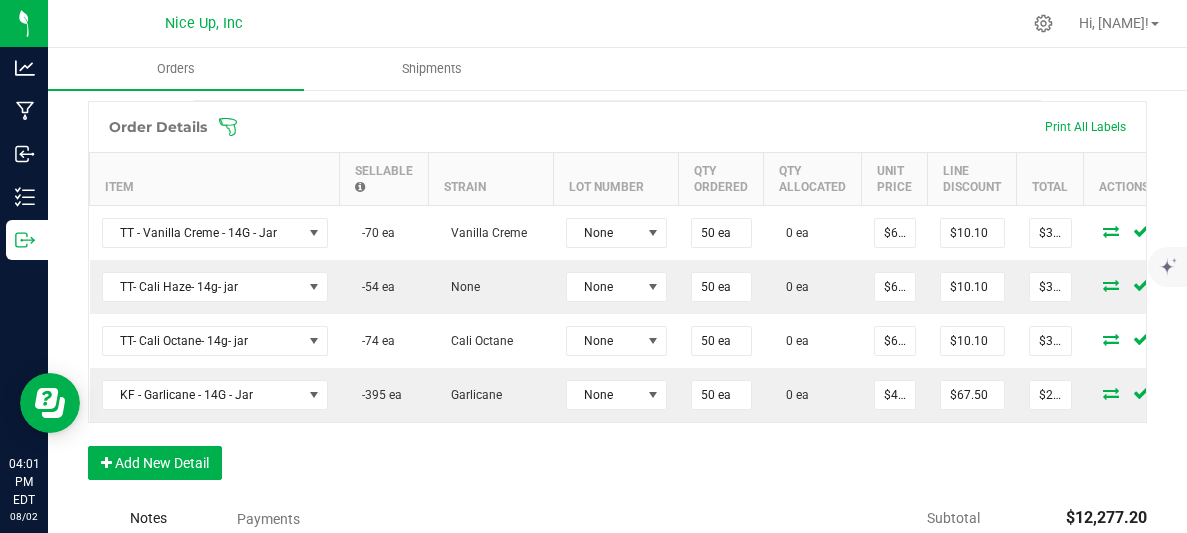 scroll, scrollTop: 513, scrollLeft: 0, axis: vertical 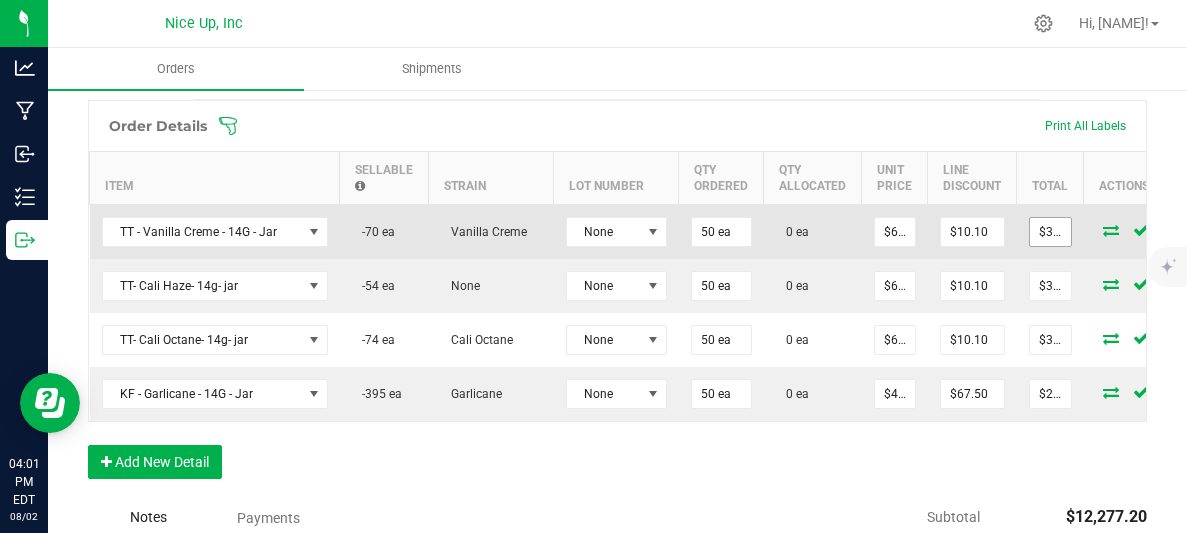 type on "3364.9" 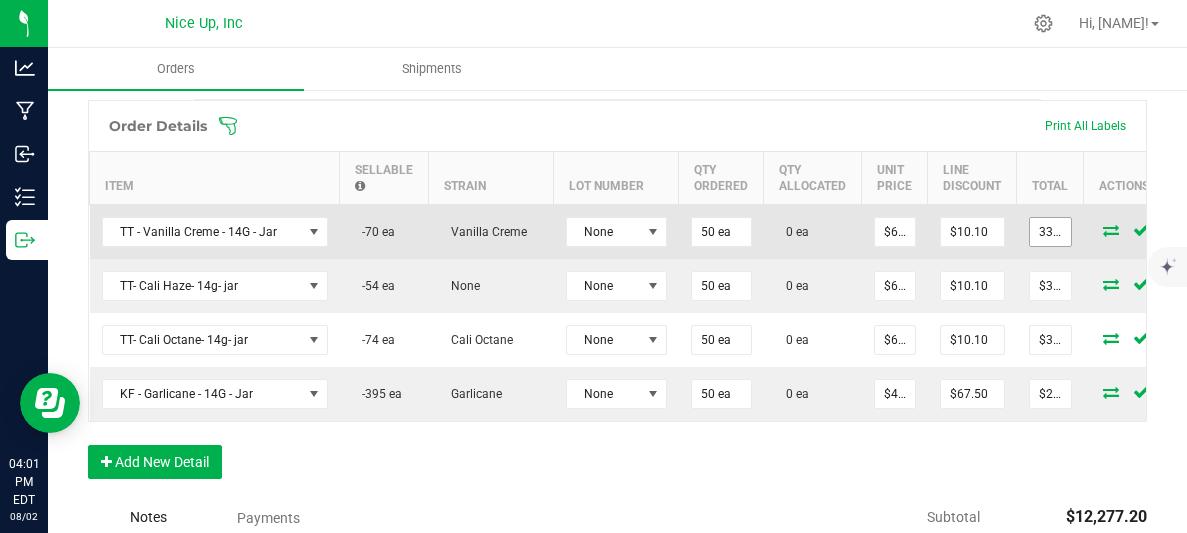 click on "3364.9" at bounding box center (1050, 232) 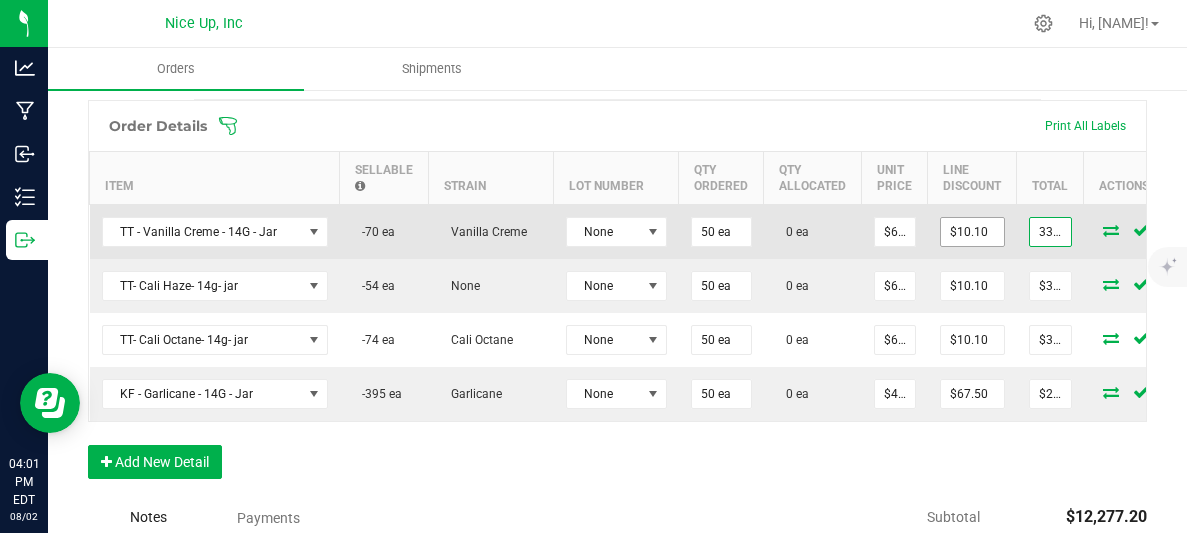 type on "10.099999999999909" 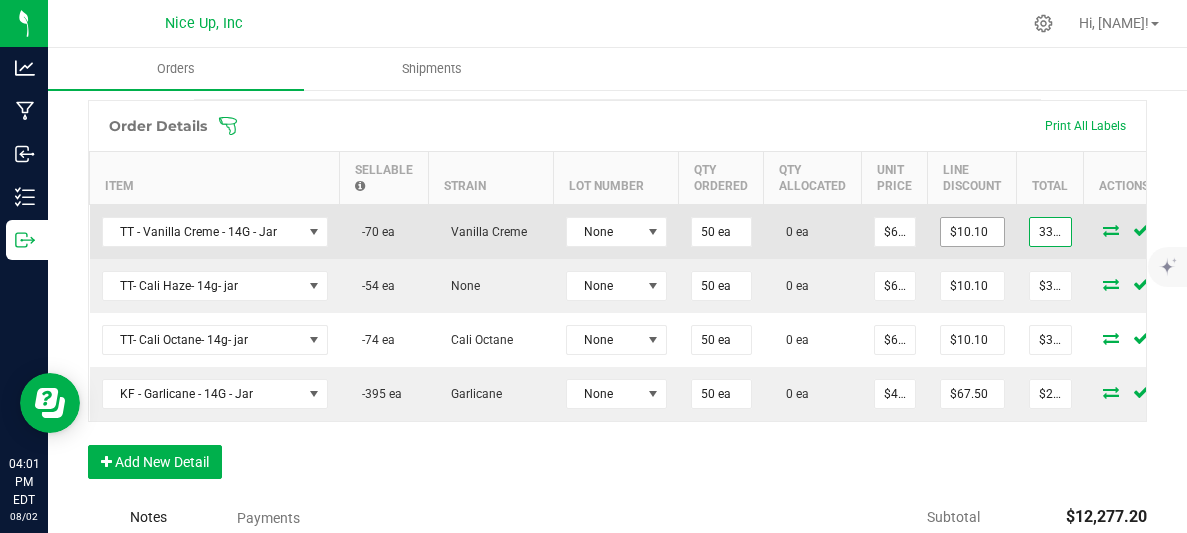 type on "$3,364.90" 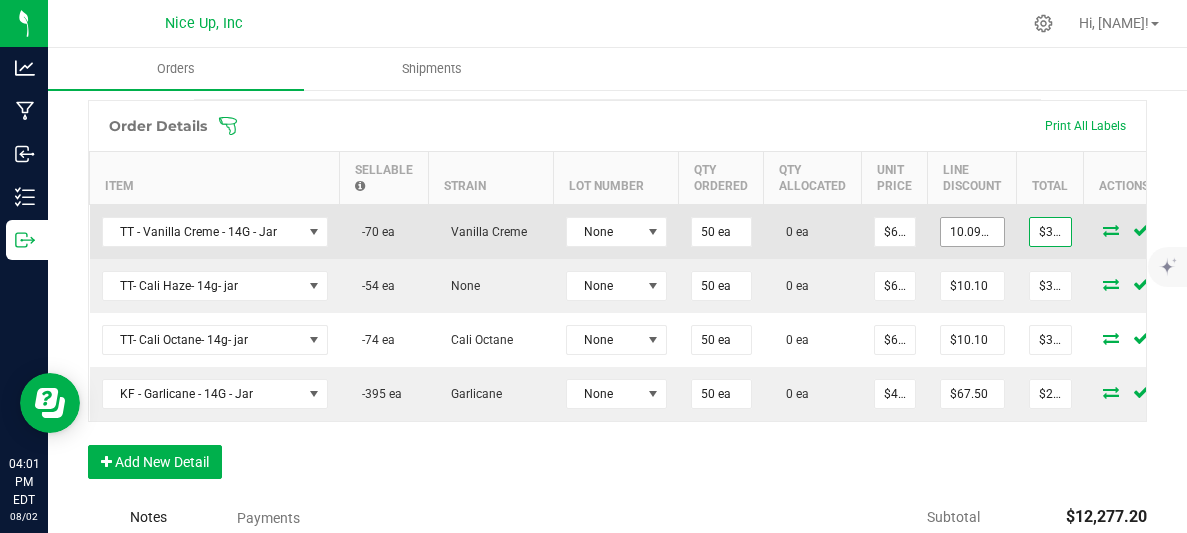 click on "10.099999999999909" at bounding box center [972, 232] 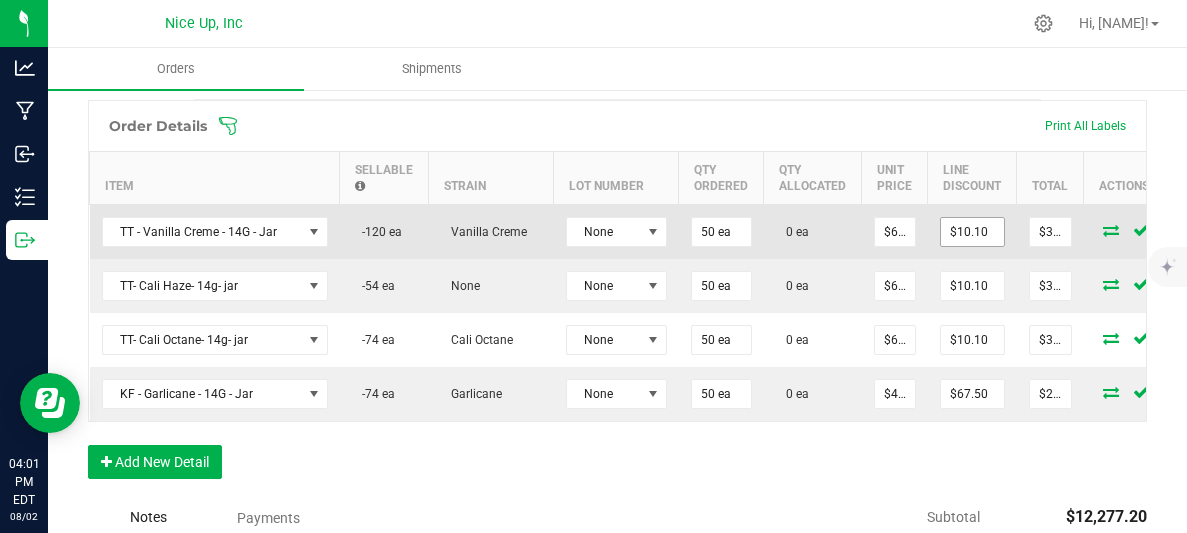 type on "10.099999999999909" 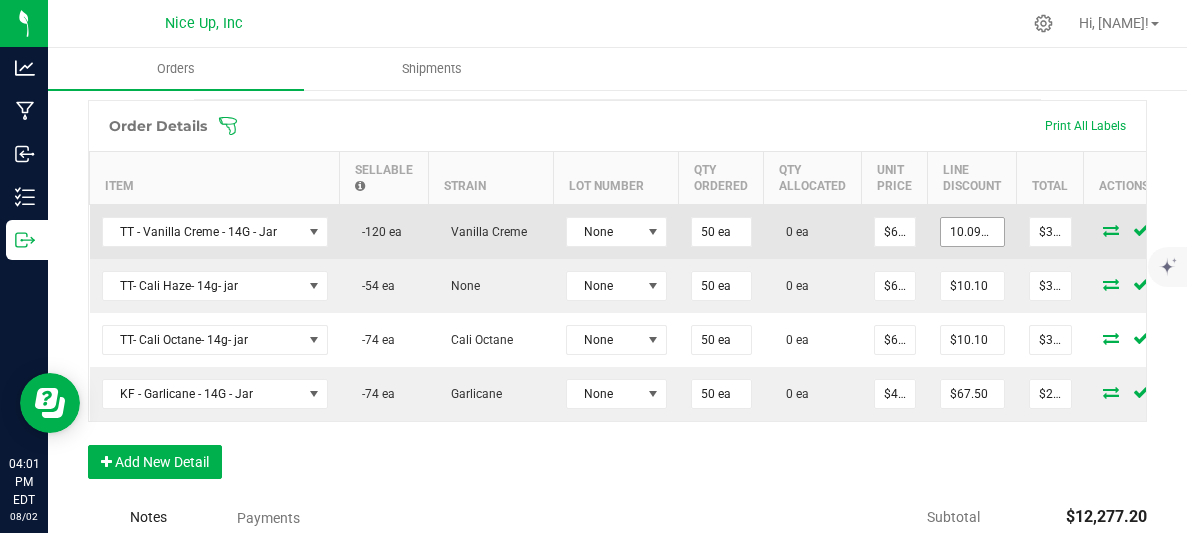 click on "10.099999999999909" at bounding box center (972, 232) 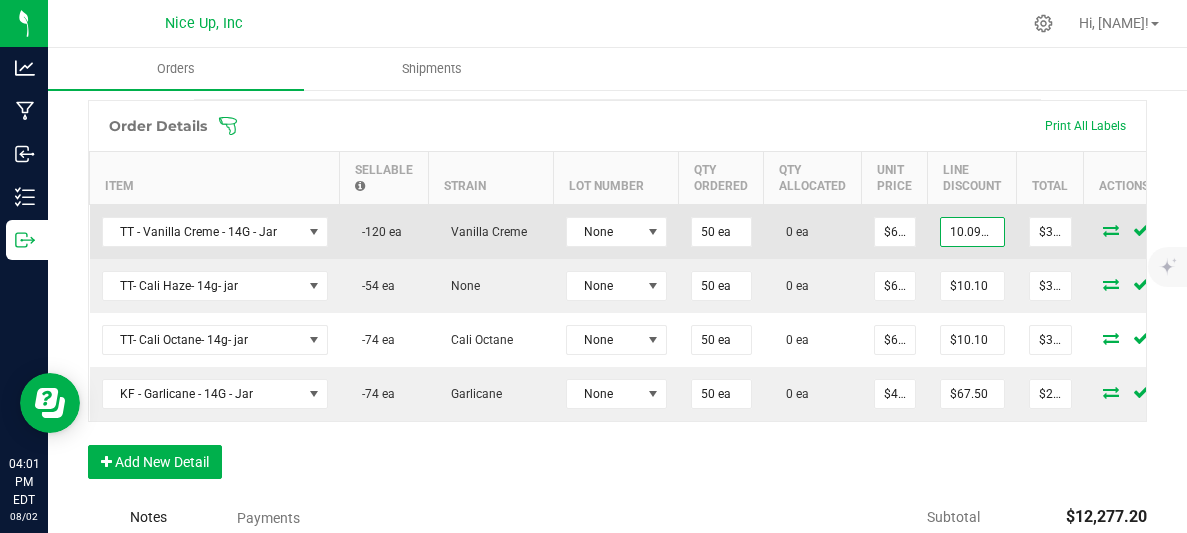 click on "10.099999999999909" at bounding box center [972, 232] 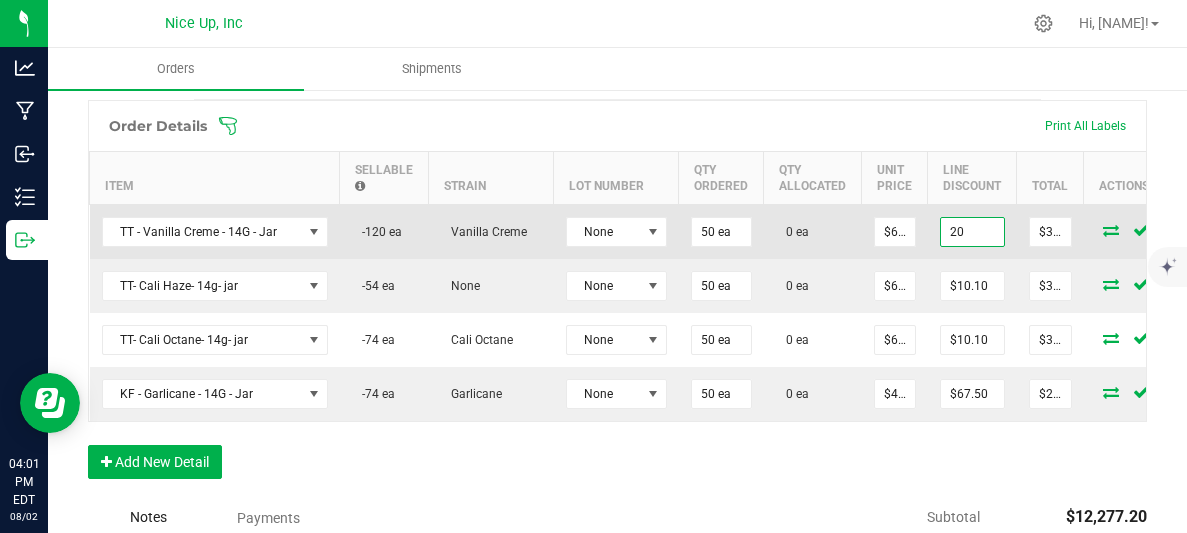 type on "2" 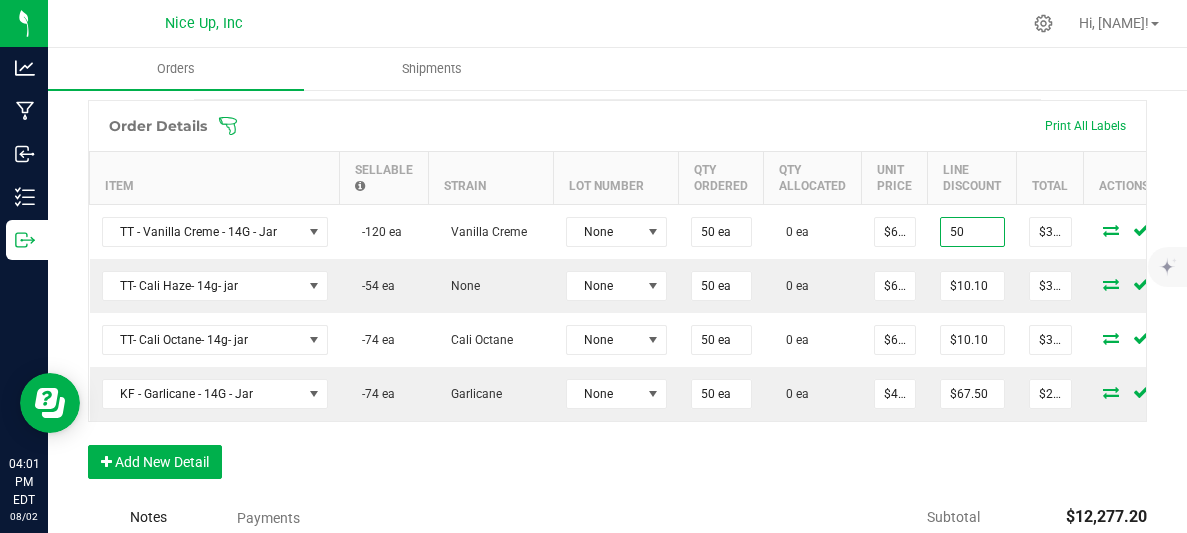 type on "$50.00" 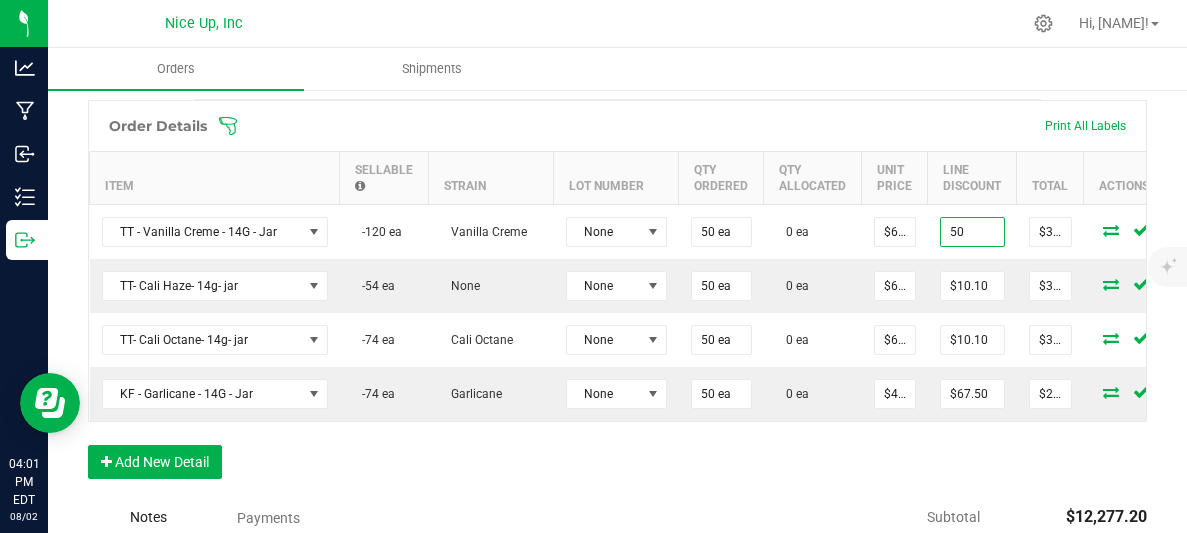 type on "$3,325.00" 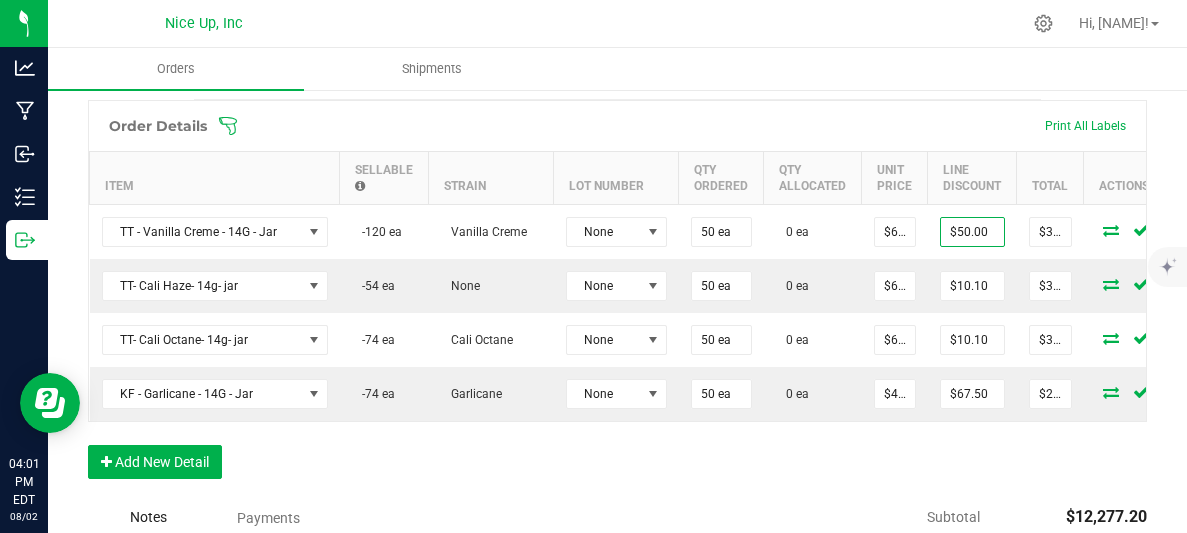 click on "Order Details Print All Labels Item  Sellable  Strain  Lot Number  Qty Ordered Qty Allocated Unit Price Line Discount Total Actions TT - Vanilla Creme - 14G - Jar  -120 ea   Vanilla Creme  None 50 ea  0 ea  $67.50000 $50.00 $3,325.00 TT- Cali Haze- 14g- jar  -54 ea   None  None 50 ea  0 ea  $67.50000 $10.10 $3,364.90 TT- Cali Octane- 14g- jar  -74 ea   Cali Octane  None 50 ea  0 ea  $67.50000 $10.10 $3,364.90 KF - Garlicane - 14G - Jar  -345 ea   Garlicane  None 50 ea  0 ea  $45.00000 $67.50 $2,182.50
Add New Detail" at bounding box center [617, 299] 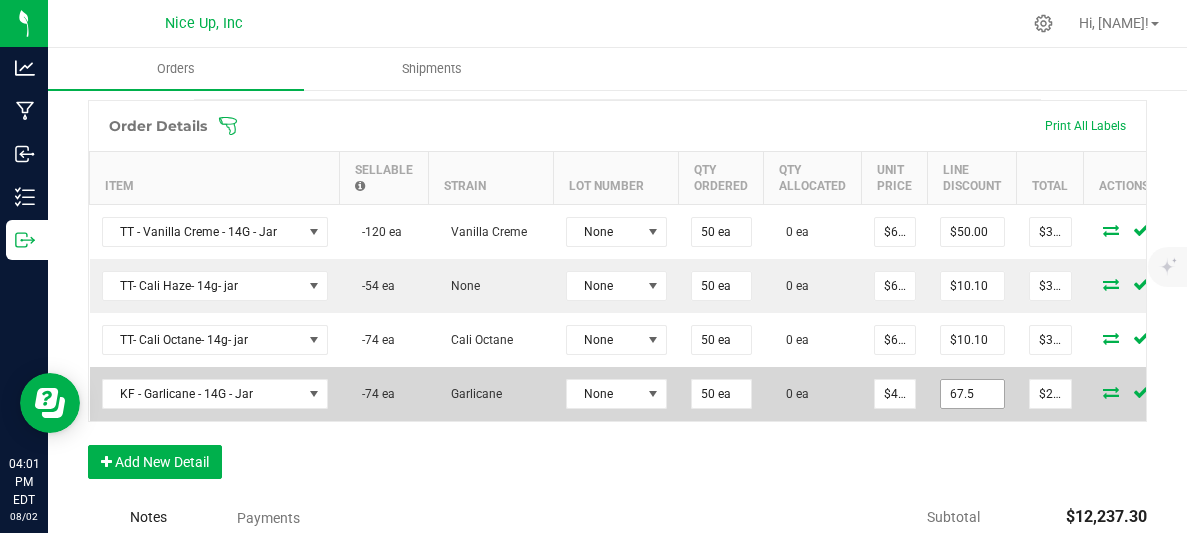 click on "67.5" at bounding box center [972, 394] 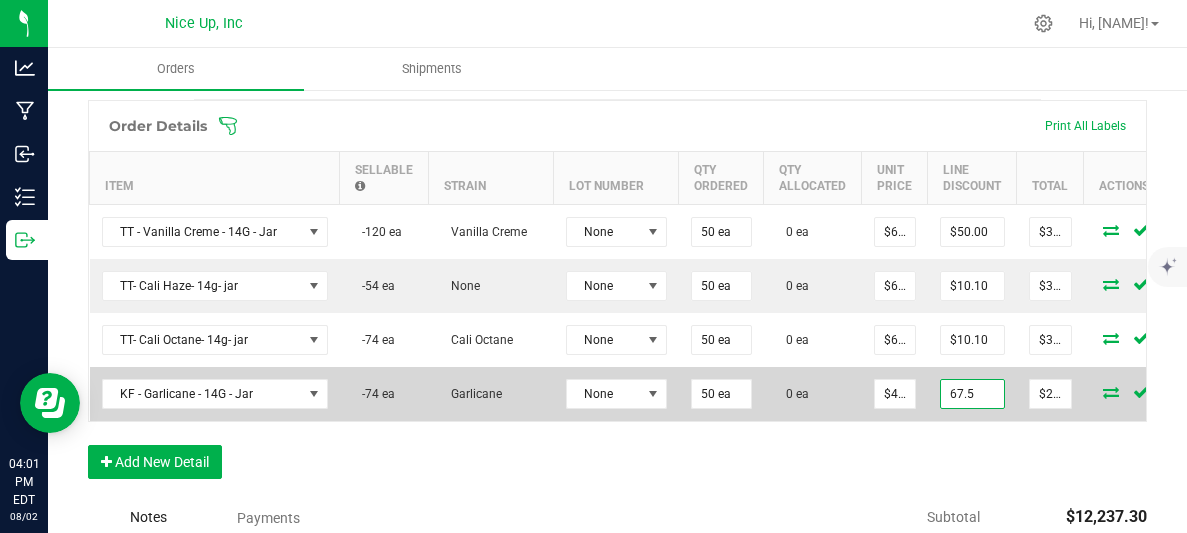 click on "67.5" at bounding box center (972, 394) 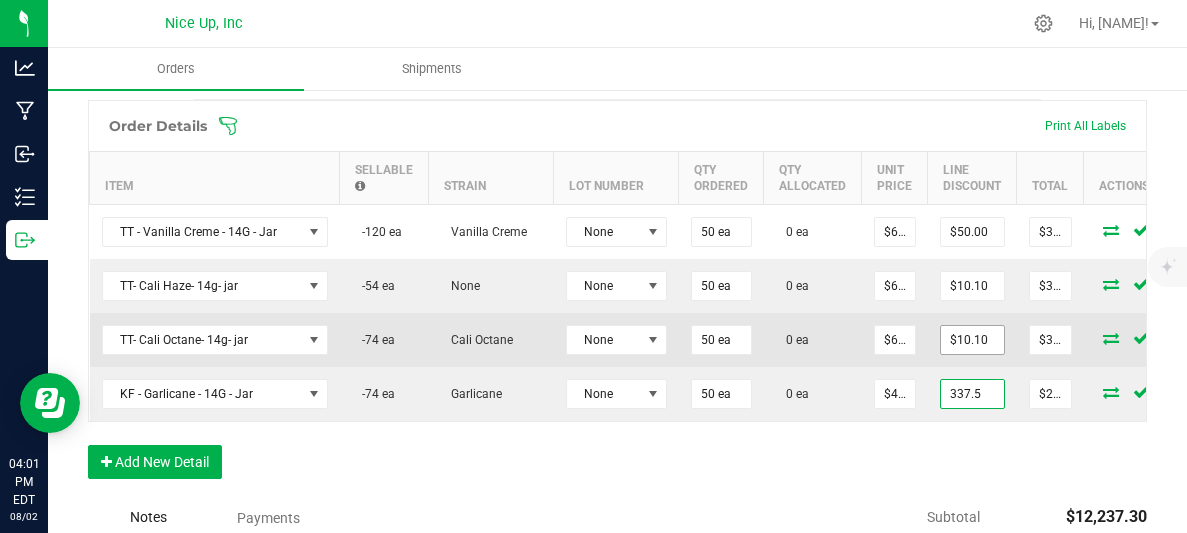 type on "337.5" 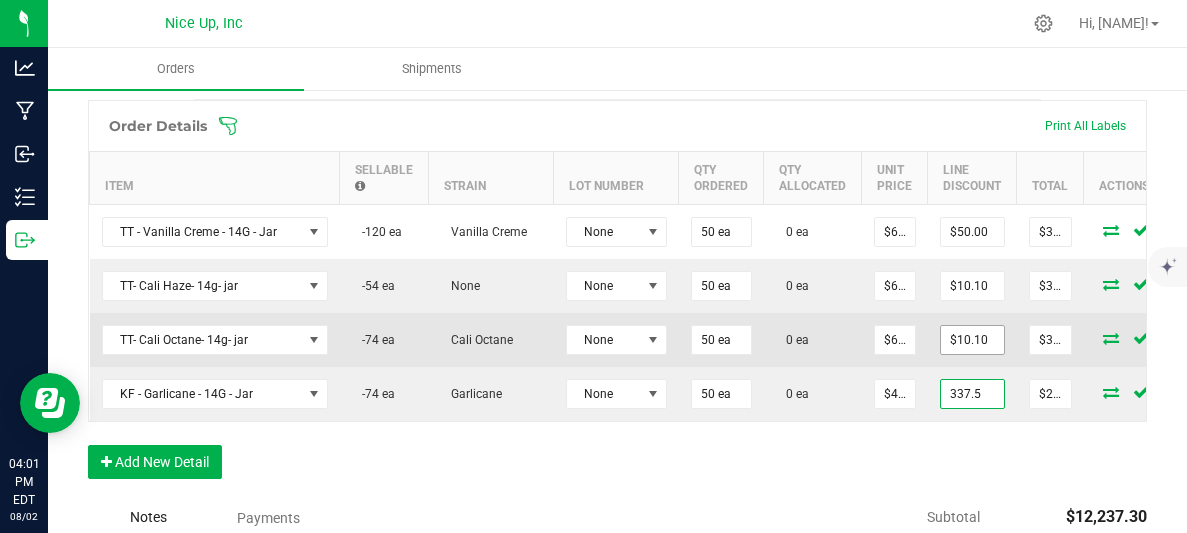 type on "10.1" 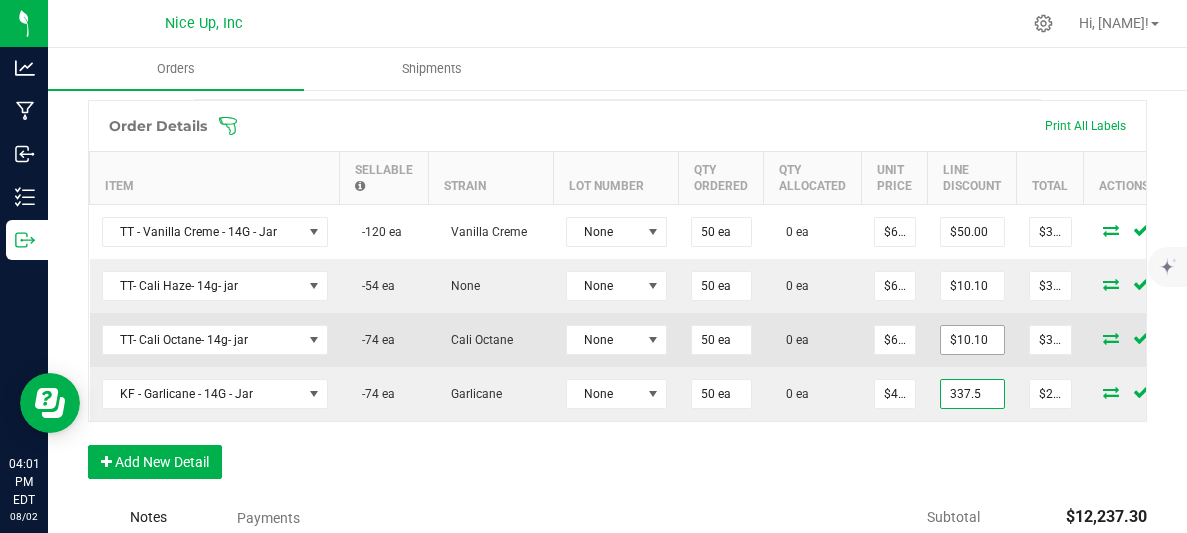 type on "$337.50" 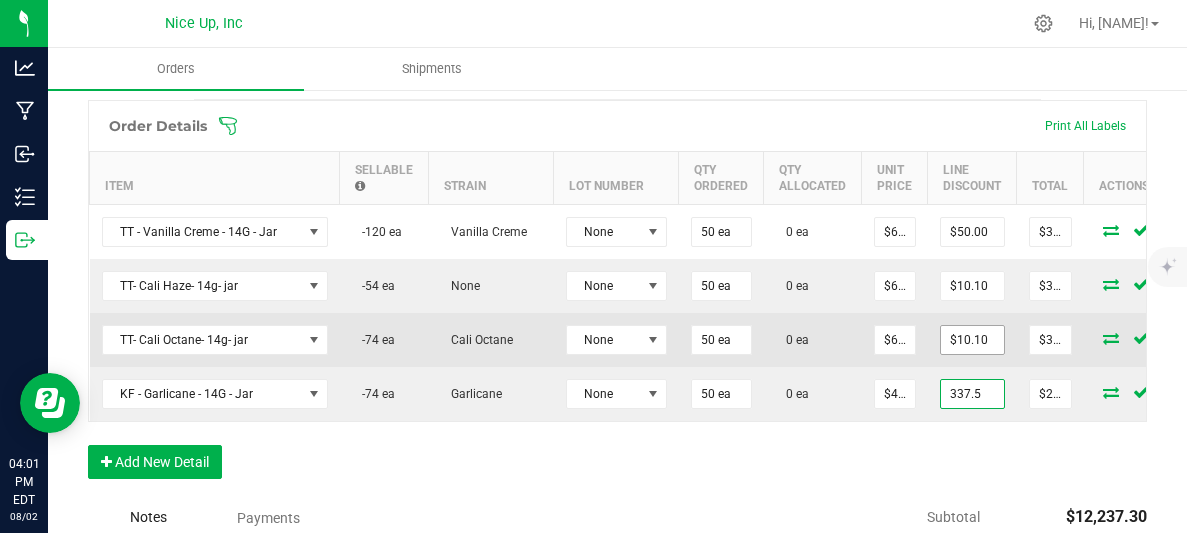 type on "$1,912.50" 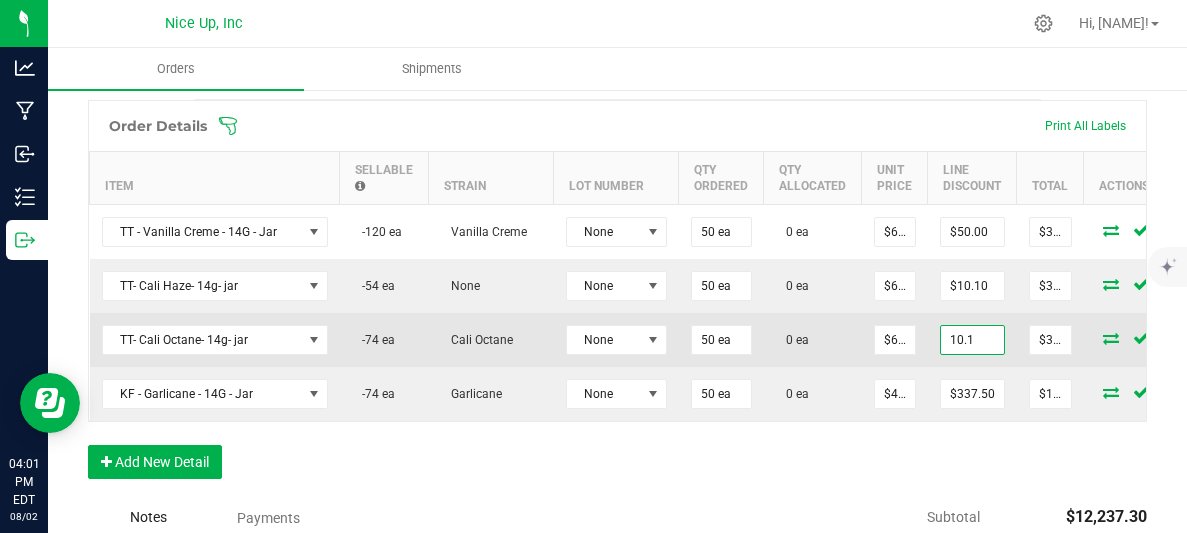 click on "10.1" at bounding box center [972, 340] 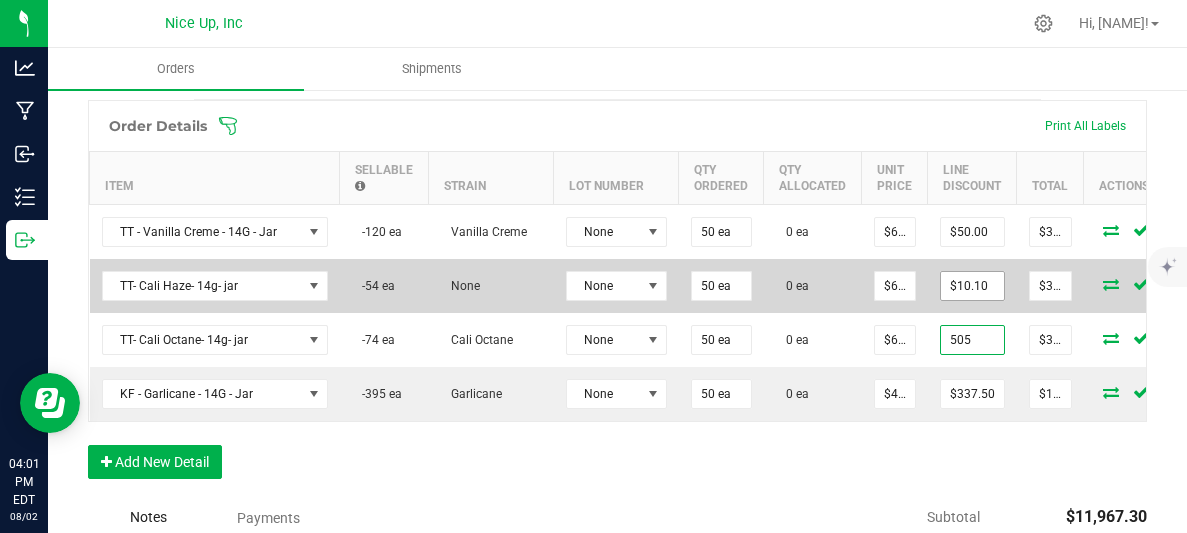type on "505" 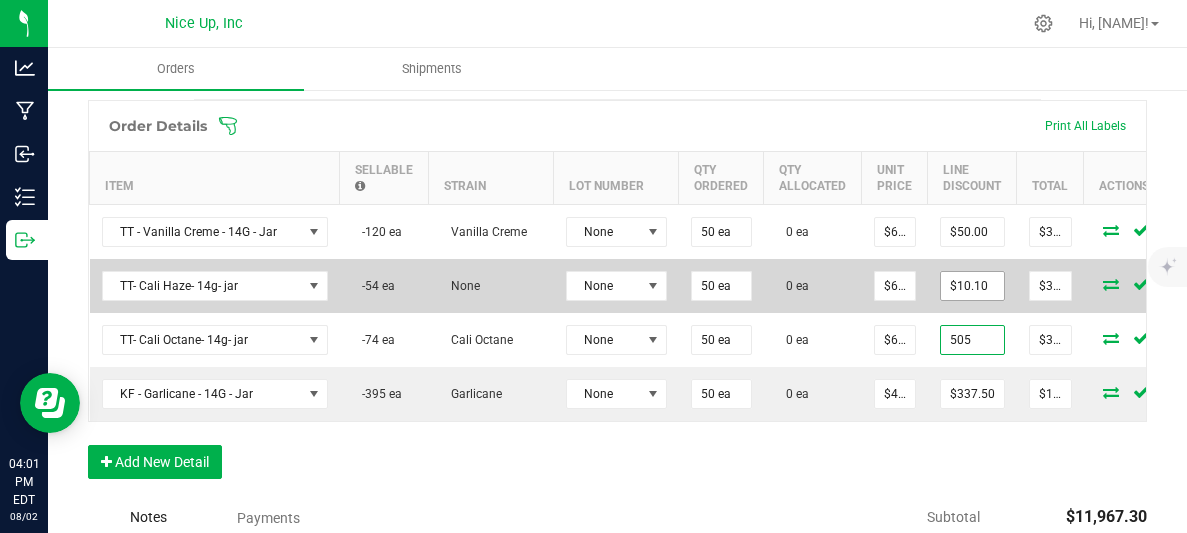 type on "10.1" 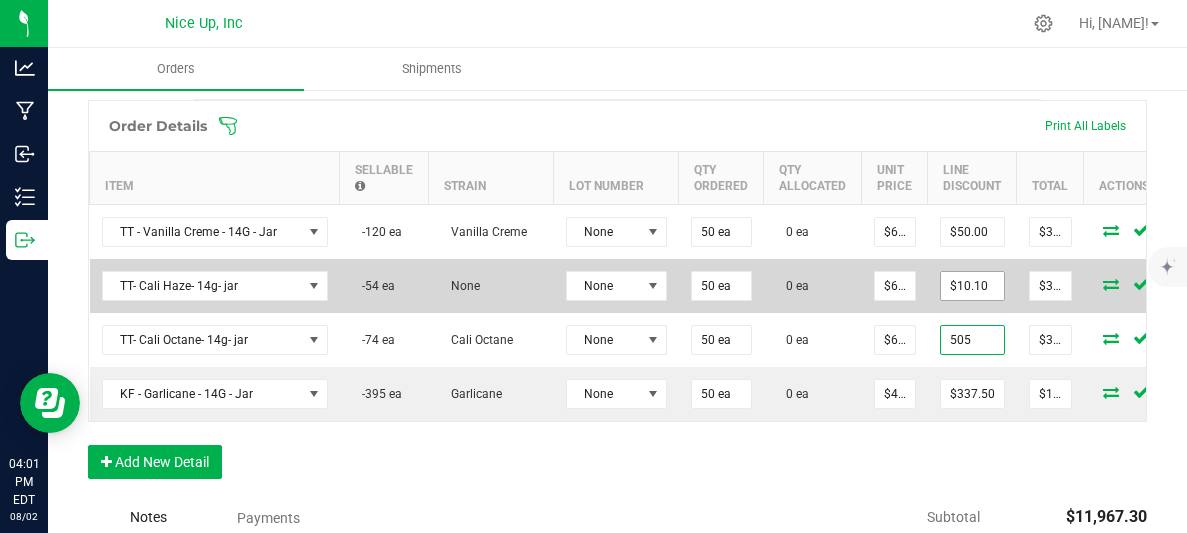 type on "$505.00" 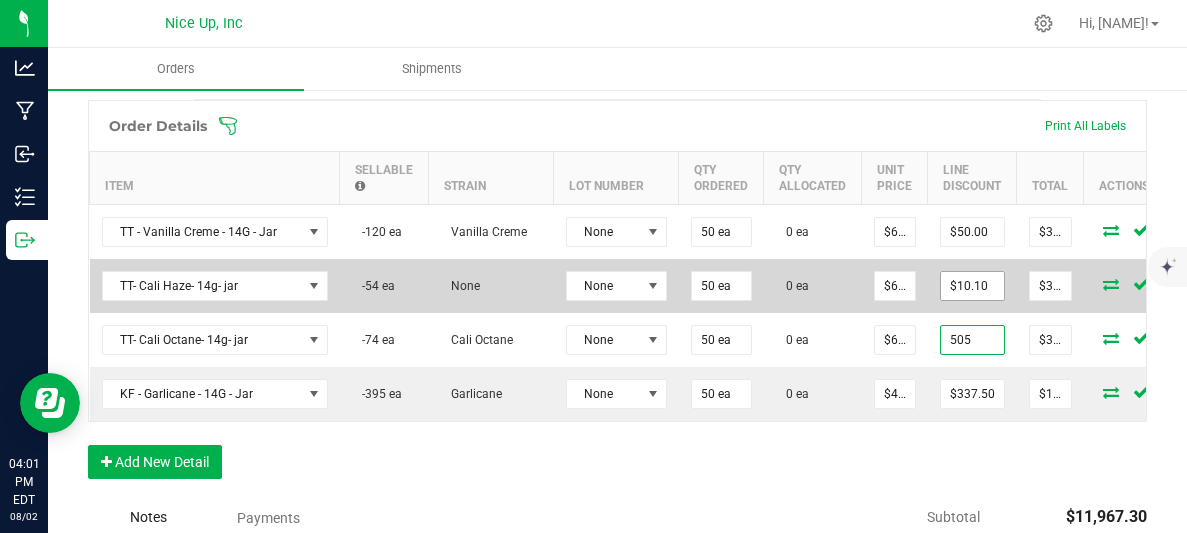 type on "$2,870.00" 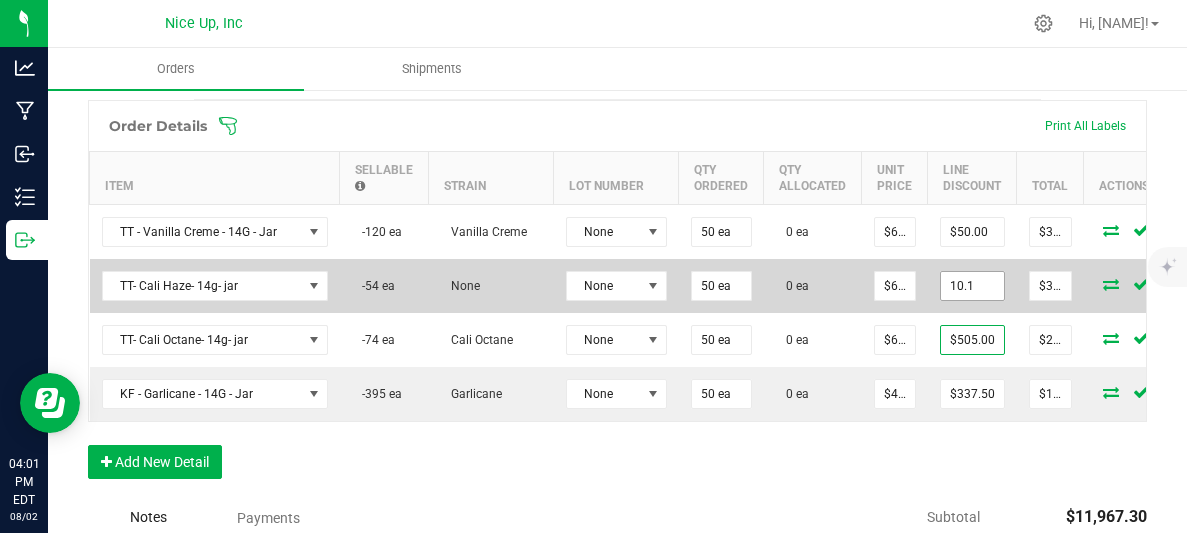 click on "10.1" at bounding box center [972, 286] 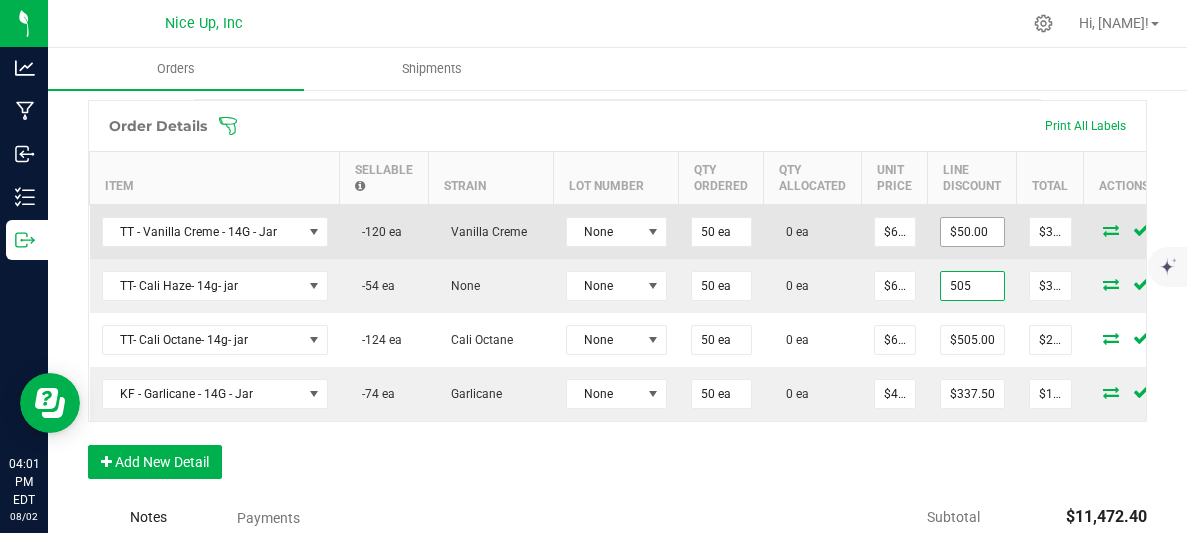 type on "$505.00" 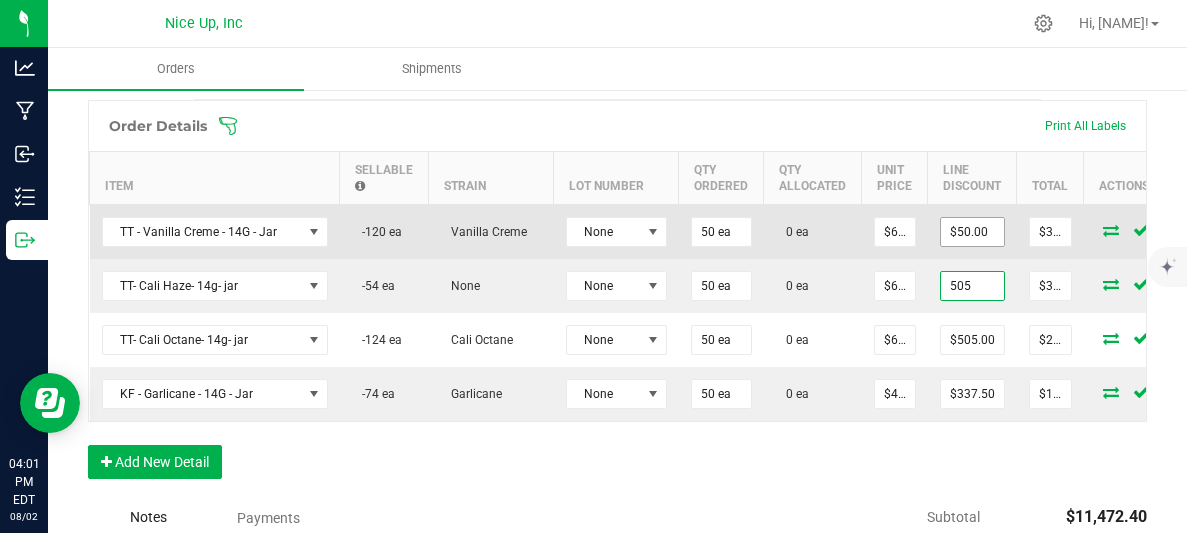 type on "$2,870.00" 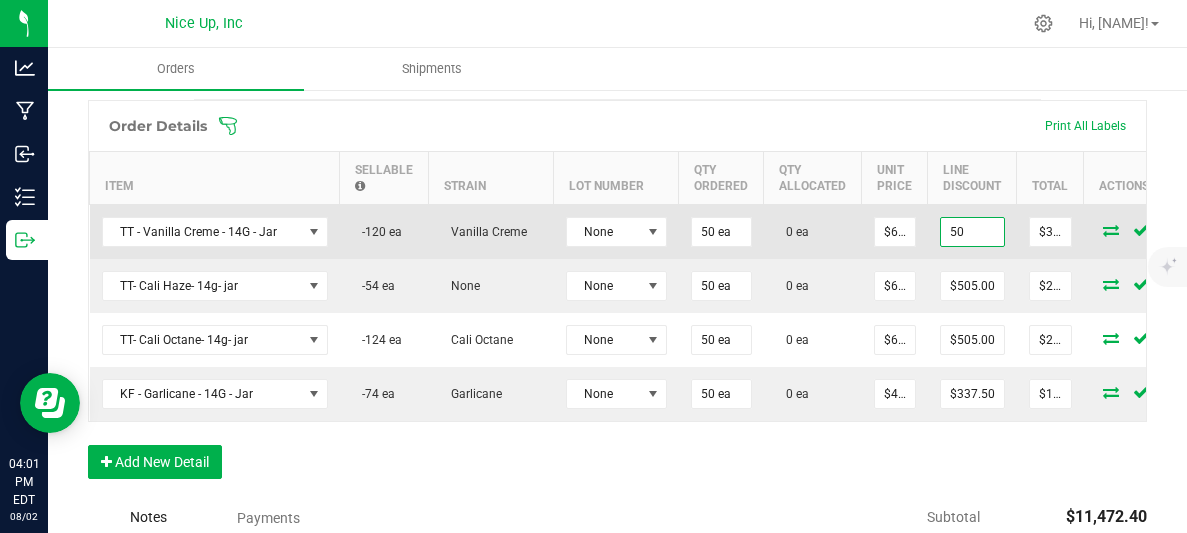 click on "50" at bounding box center [972, 232] 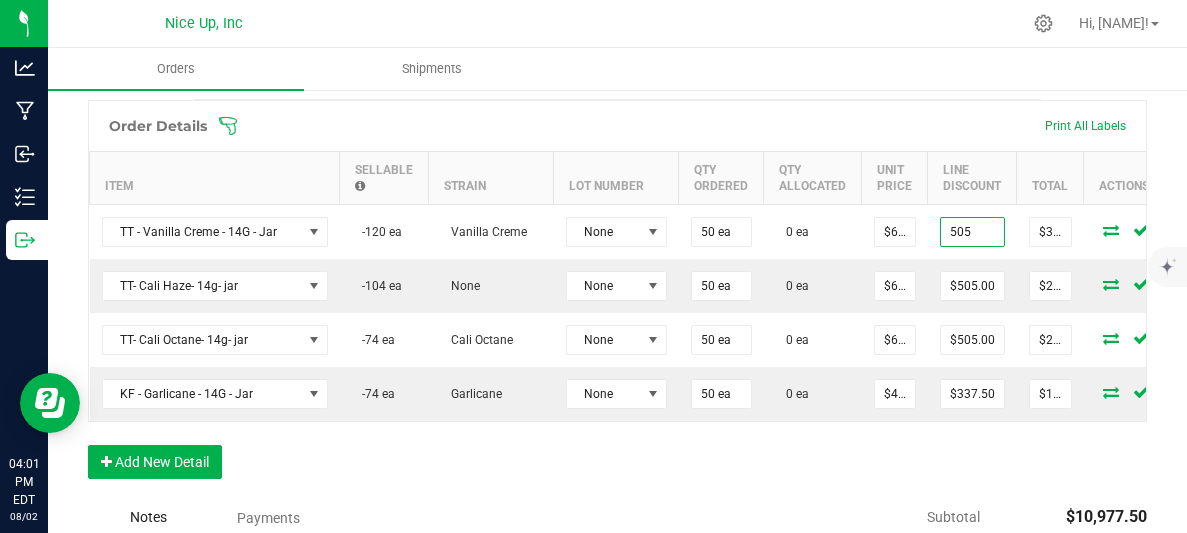 type on "$505.00" 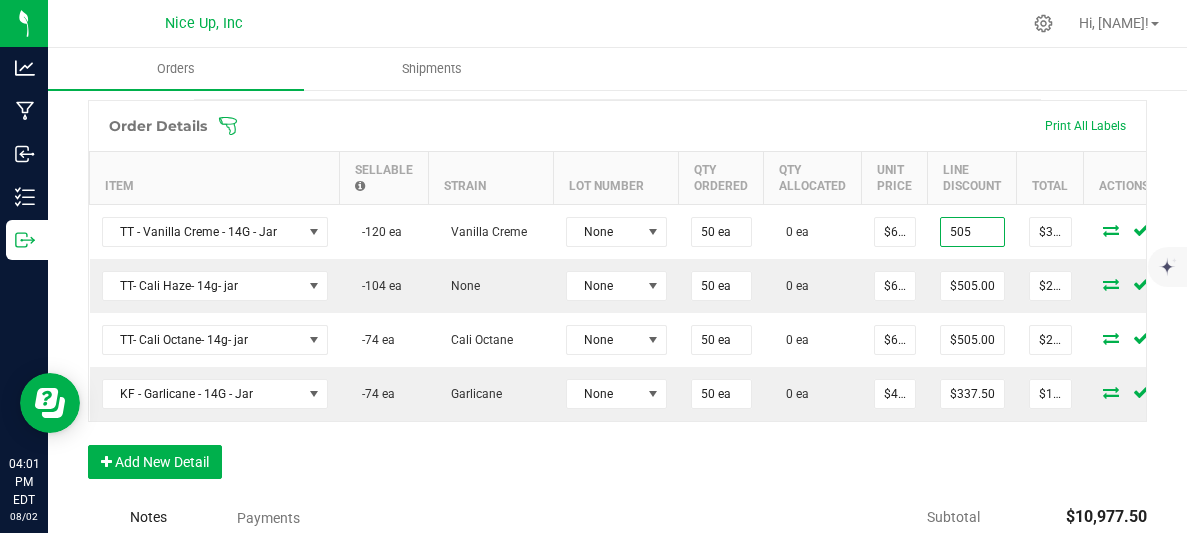 type on "$2,870.00" 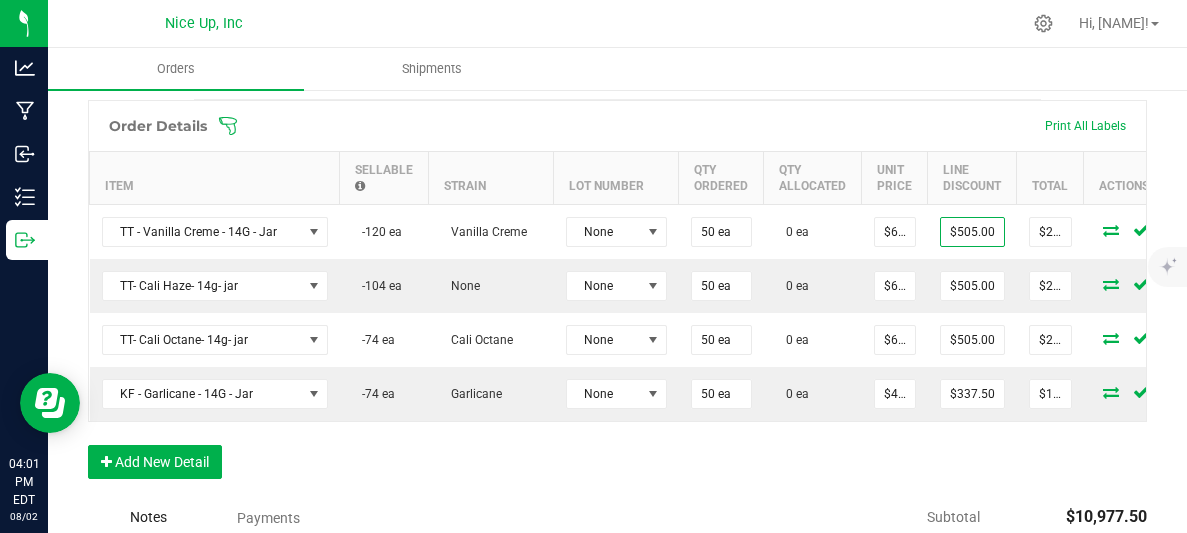 click on "Order Details Print All Labels Item  Sellable  Strain  Lot Number  Qty Ordered Qty Allocated Unit Price Line Discount Total Actions TT - Vanilla Creme - 14G - Jar  -120 ea   Vanilla Creme  None 50 ea  0 ea  $67.50000 $505.00 $2,870.00 TT- Cali Haze- 14g- jar  -104 ea   None  None 50 ea  0 ea  $67.50000 $505.00 $2,870.00 TT- Cali Octane- 14g- jar  -74 ea   Cali Octane  None 50 ea  0 ea  $67.50000 $505.00 $2,870.00 KF - Garlicane - 14G - Jar  -345 ea   Garlicane  None 50 ea  0 ea  $45.00000 $337.50 $1,912.50
Add New Detail" at bounding box center (617, 299) 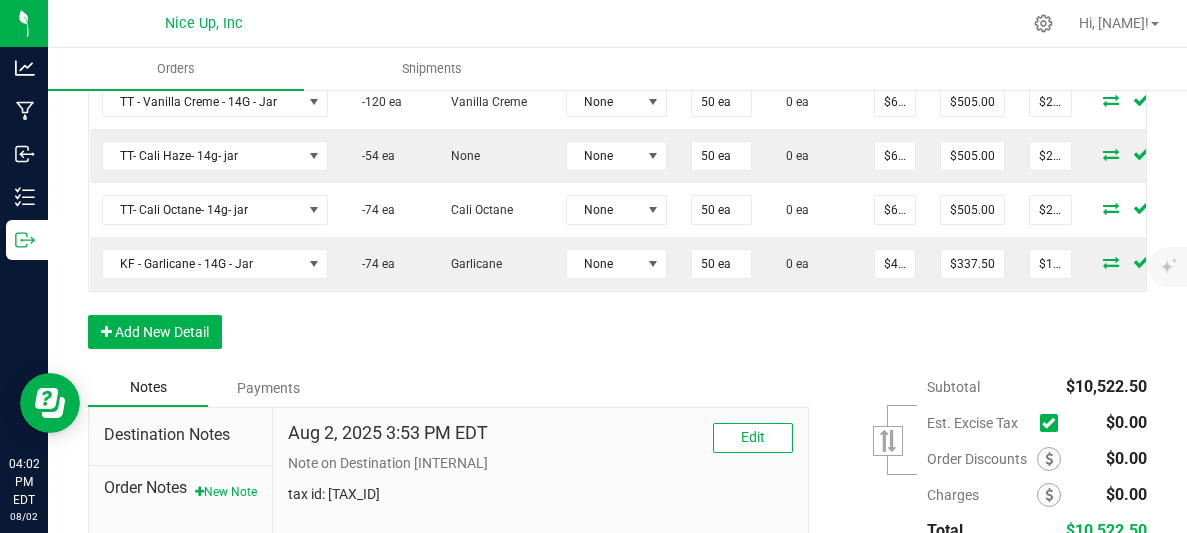 scroll, scrollTop: 768, scrollLeft: 0, axis: vertical 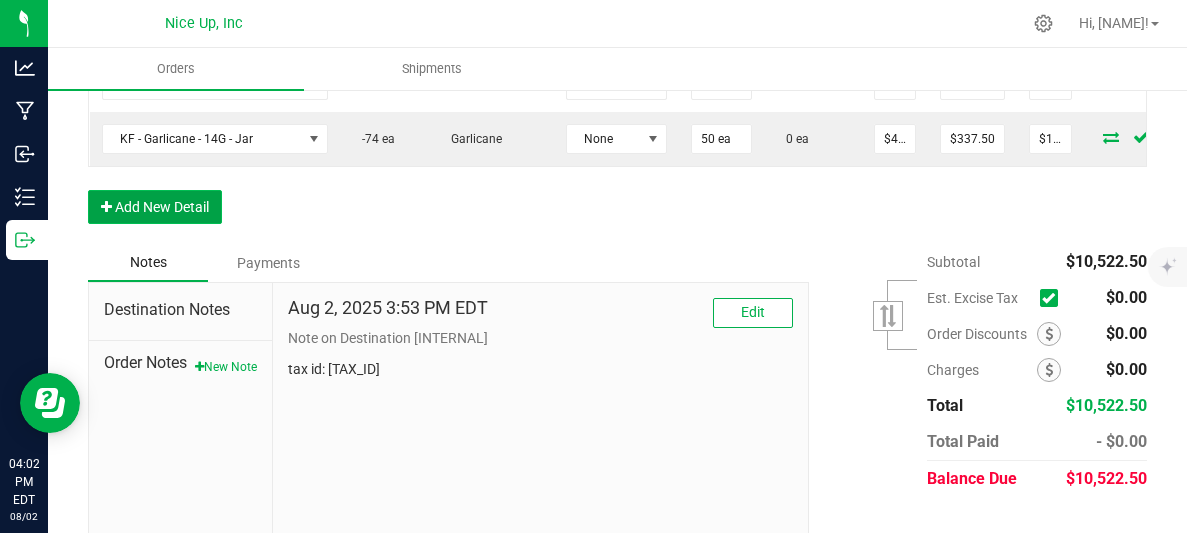 click on "Add New Detail" at bounding box center [155, 207] 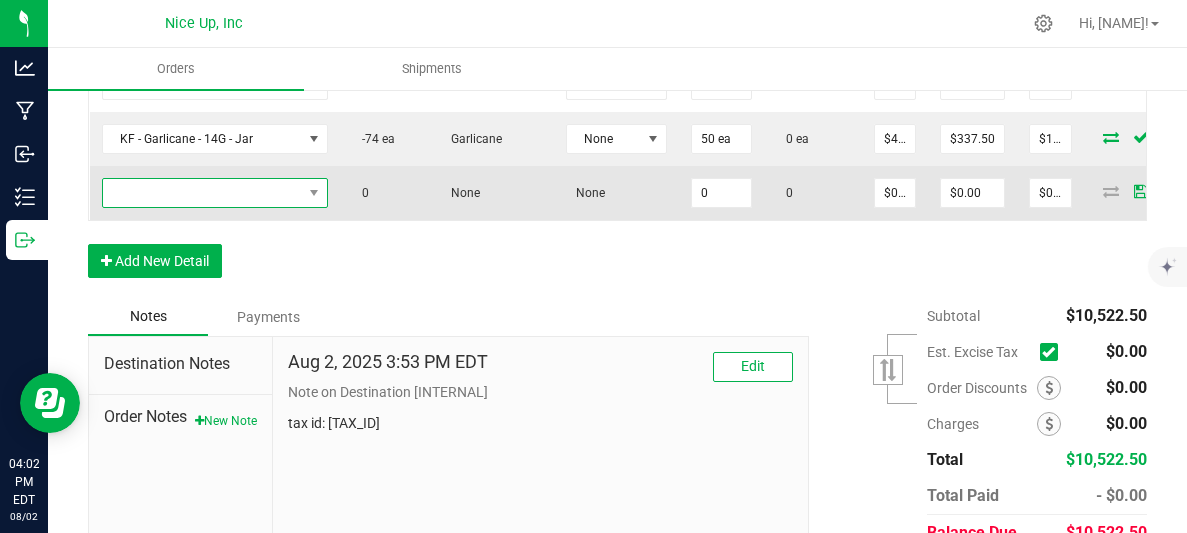 click at bounding box center (202, 193) 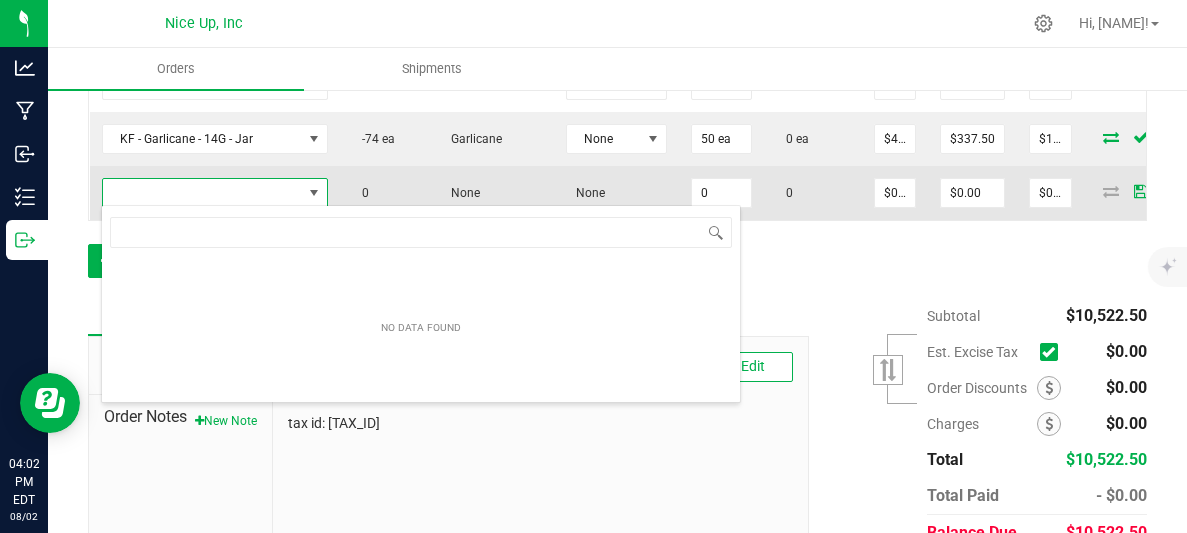 scroll, scrollTop: 99970, scrollLeft: 99774, axis: both 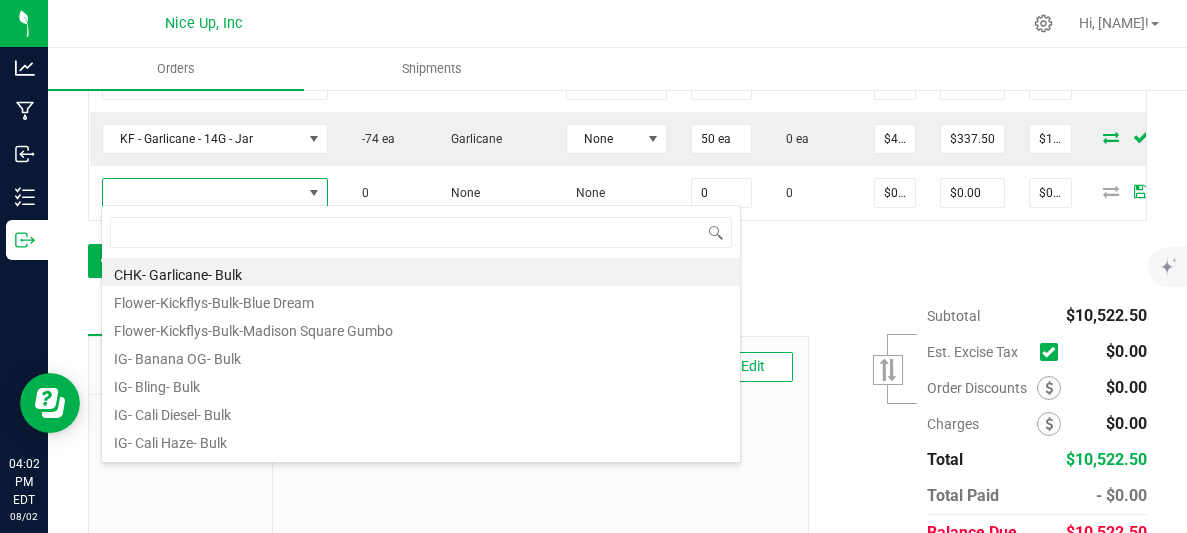 click on "Order Details Print All Labels Item  Sellable  Strain  Lot Number  Qty Ordered Qty Allocated Unit Price Line Discount Total Actions TT - Vanilla Creme - 14G - Jar  -120 ea   Vanilla Creme  None 50 ea  0 ea  $67.50000 $505.00 $2,870.00 TT- Cali Haze- 14g- jar  -54 ea   None  None 50 ea  0 ea  $67.50000 $505.00 $2,870.00 TT- Cali Octane- 14g- jar  -74 ea   Cali Octane  None 50 ea  0 ea  $67.50000 $505.00 $2,870.00 KF - Garlicane - 14G - Jar  -345 ea   Garlicane  None 50 ea  0 ea  $45.00000 $337.50 $1,912.50  0    None   None  0  0   $0.00000 $0.00 $0.00
Add New Detail" at bounding box center [617, 71] 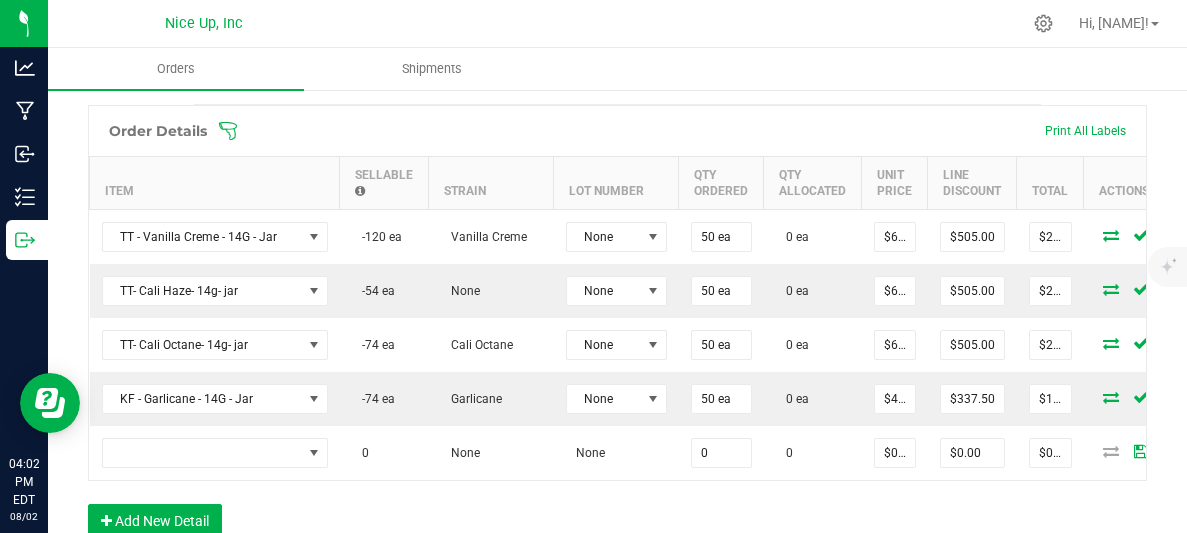 scroll, scrollTop: 510, scrollLeft: 0, axis: vertical 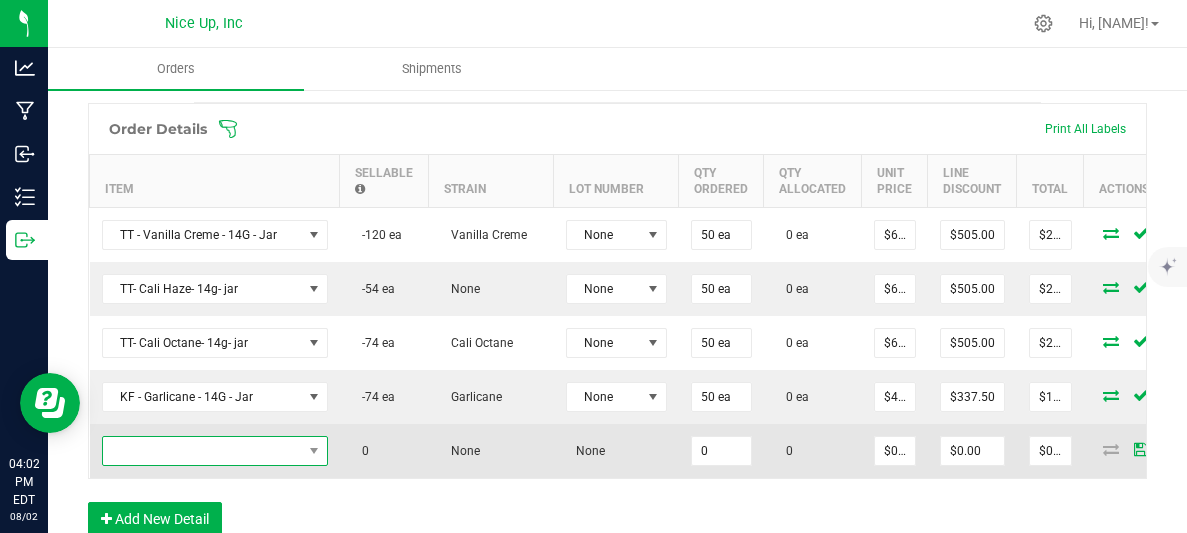 click at bounding box center (202, 451) 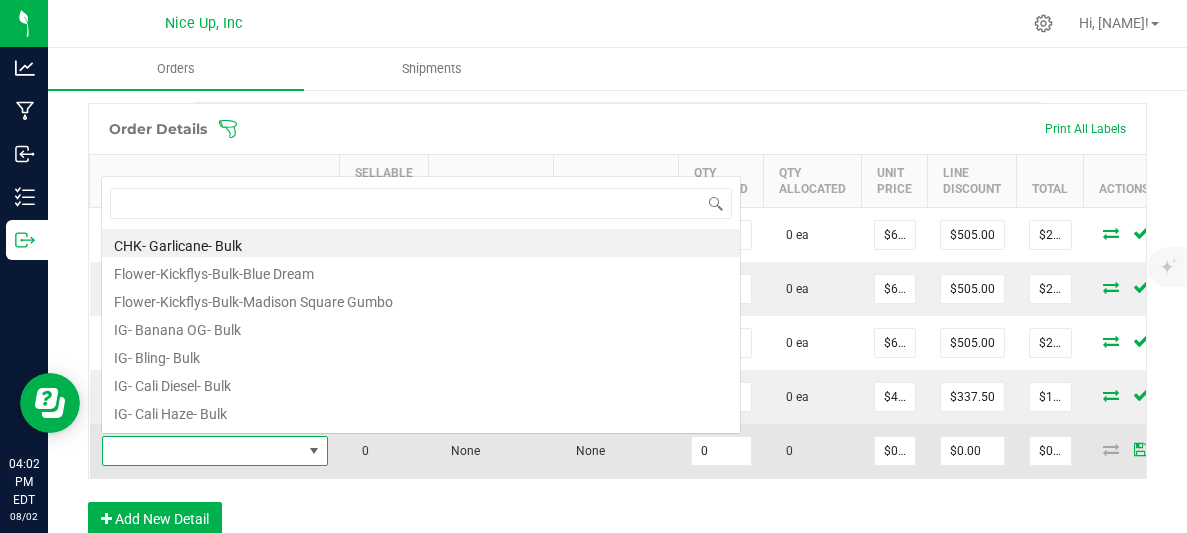 scroll, scrollTop: 0, scrollLeft: 0, axis: both 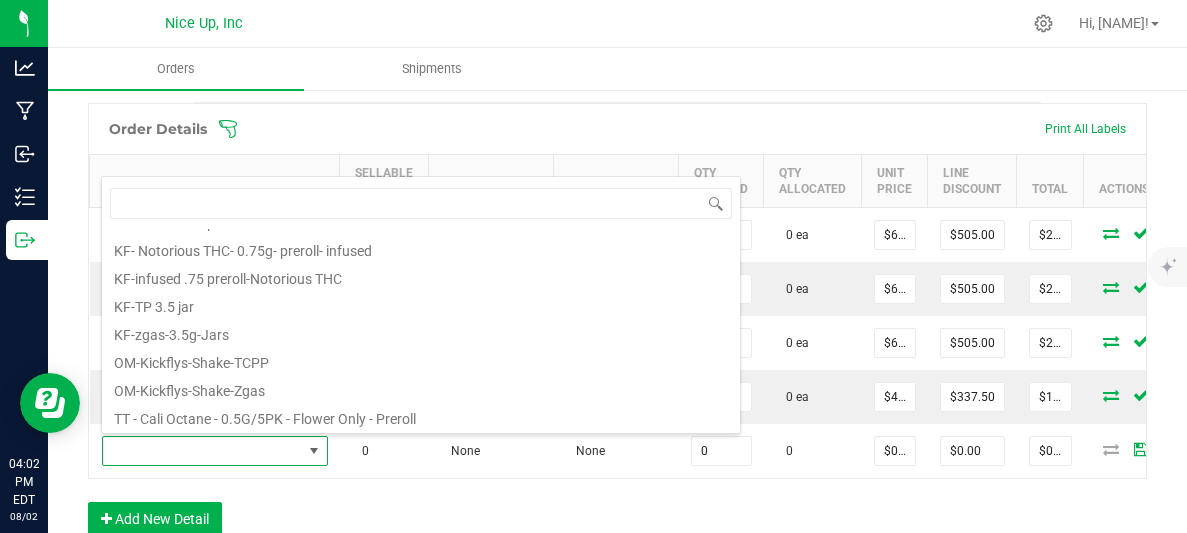 click on "Order Details Print All Labels Item  Sellable  Strain  Lot Number  Qty Ordered Qty Allocated Unit Price Line Discount Total Actions TT - Vanilla Creme - 14G - Jar  -120 ea   Vanilla Creme  None 50 ea  0 ea  $67.50000 $505.00 $2,870.00 TT- Cali Haze- 14g- jar  -54 ea   None  None 50 ea  0 ea  $67.50000 $505.00 $2,870.00 TT- Cali Octane- 14g- jar  -74 ea   Cali Octane  None 50 ea  0 ea  $67.50000 $505.00 $2,870.00 KF - Garlicane - 14G - Jar  -345 ea   Garlicane  None 50 ea  0 ea  $45.00000 $337.50 $1,912.50  0    None   None  0  0   $0.00000 $0.00 $0.00
Add New Detail" at bounding box center [617, 329] 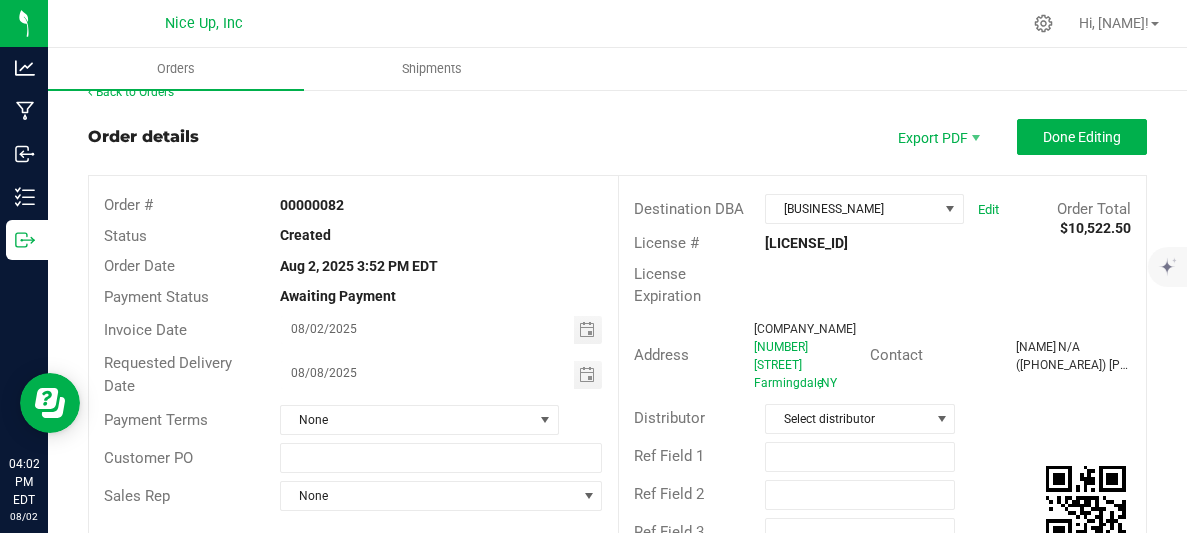 scroll, scrollTop: 20, scrollLeft: 0, axis: vertical 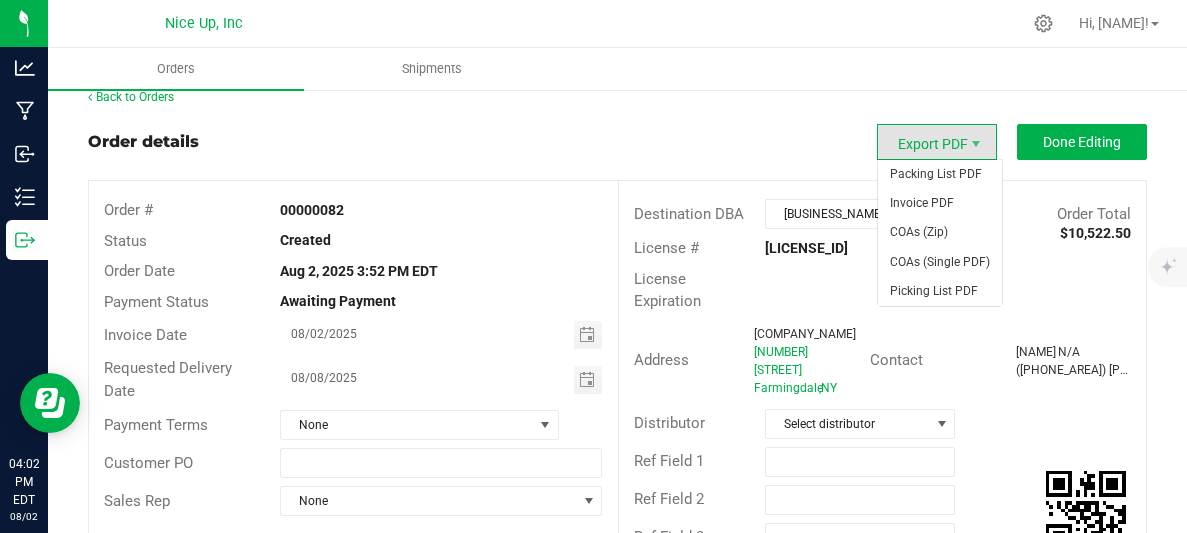 click on "Export PDF" at bounding box center (937, 142) 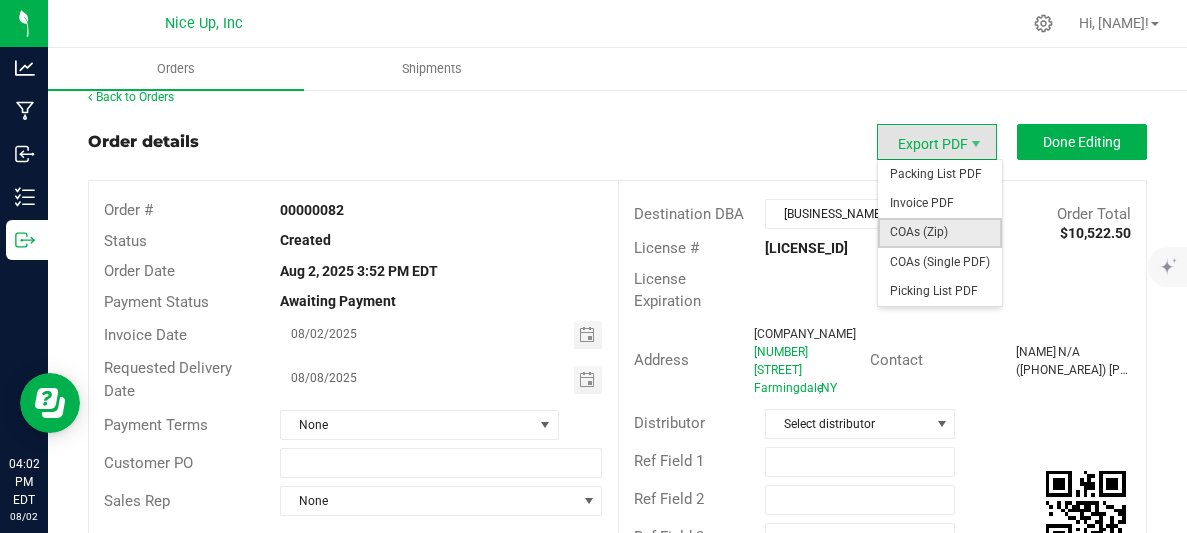 click on "COAs (Zip)" at bounding box center [940, 232] 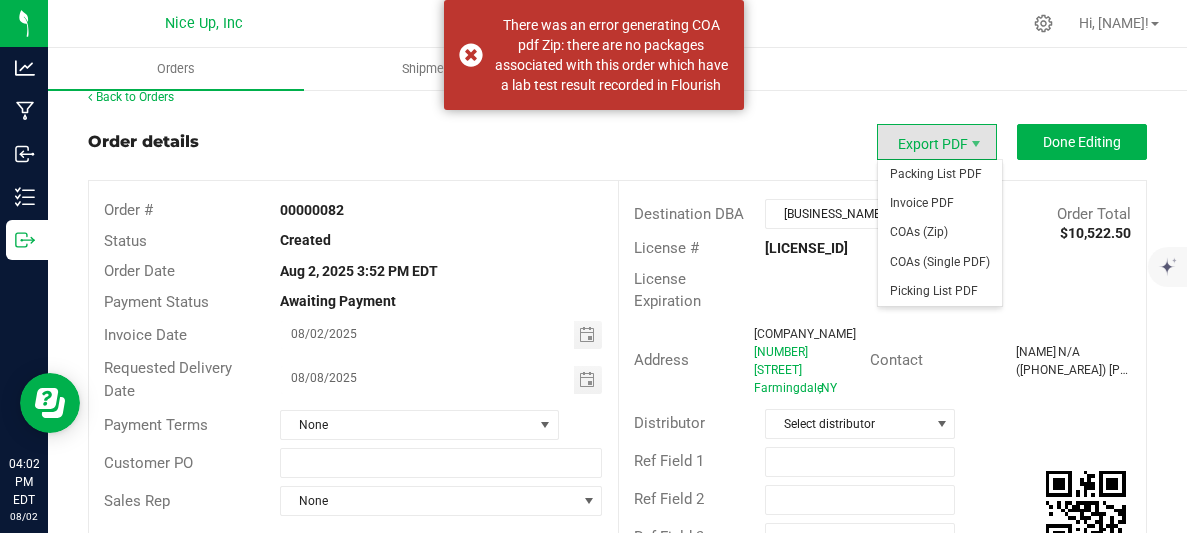 click on "Export PDF" at bounding box center [937, 142] 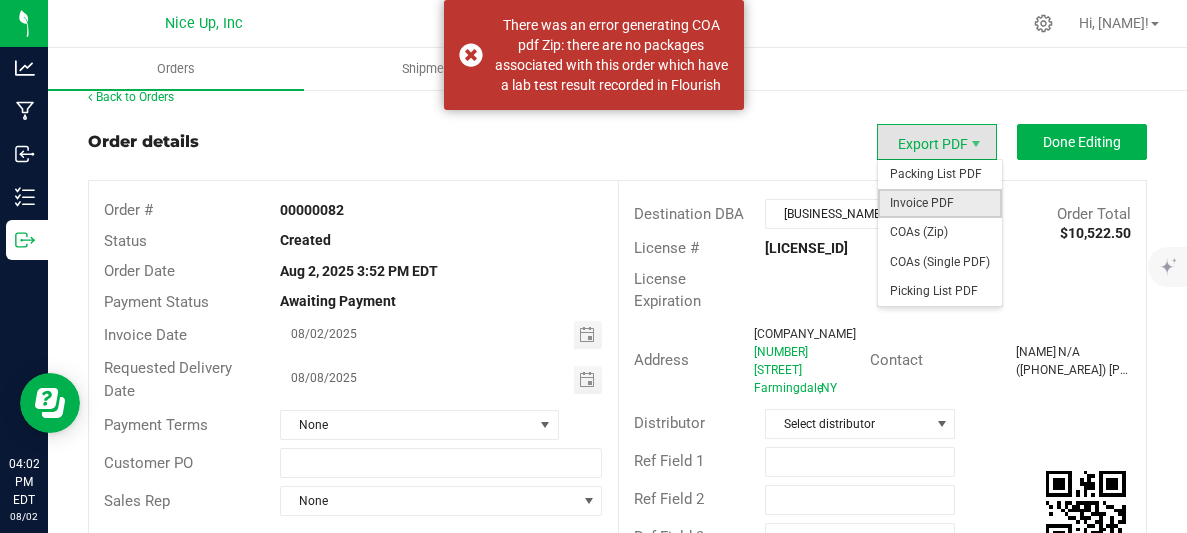click on "Invoice PDF" at bounding box center [940, 203] 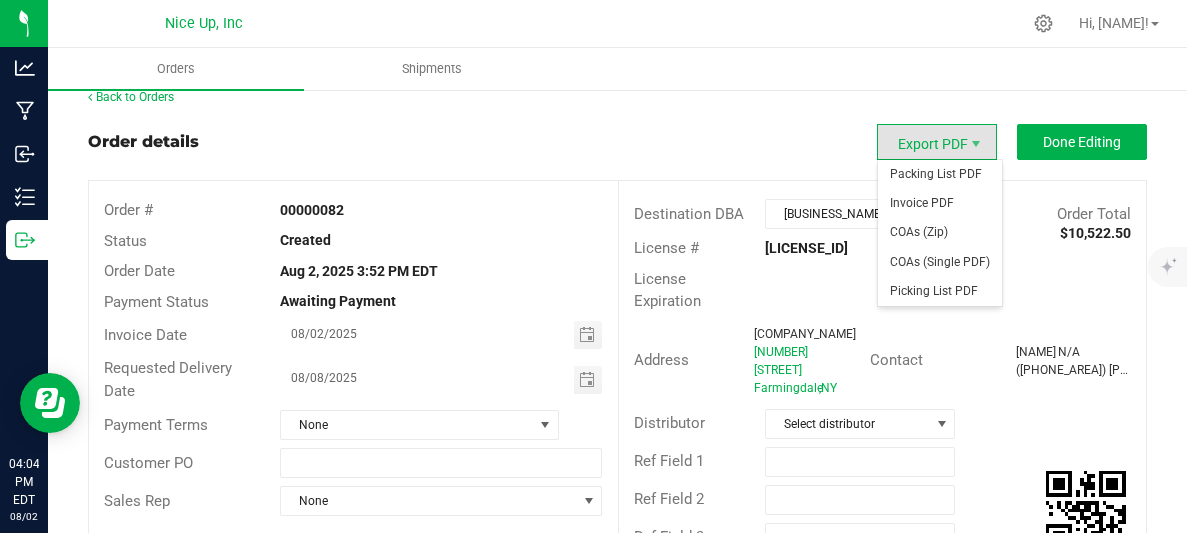 click on "Export PDF" at bounding box center (937, 142) 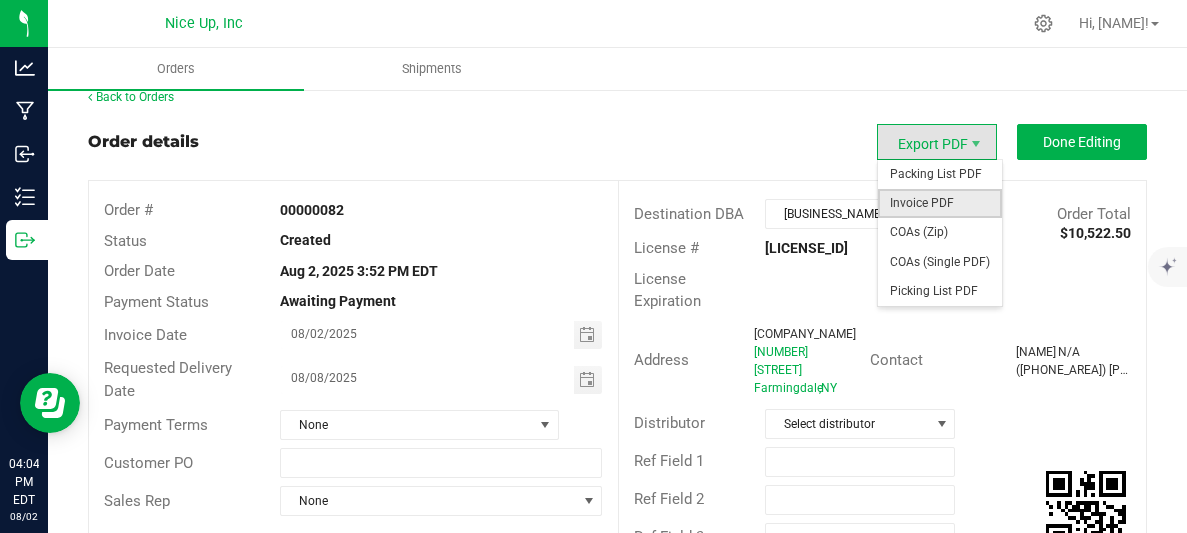 click on "Invoice PDF" at bounding box center (940, 203) 